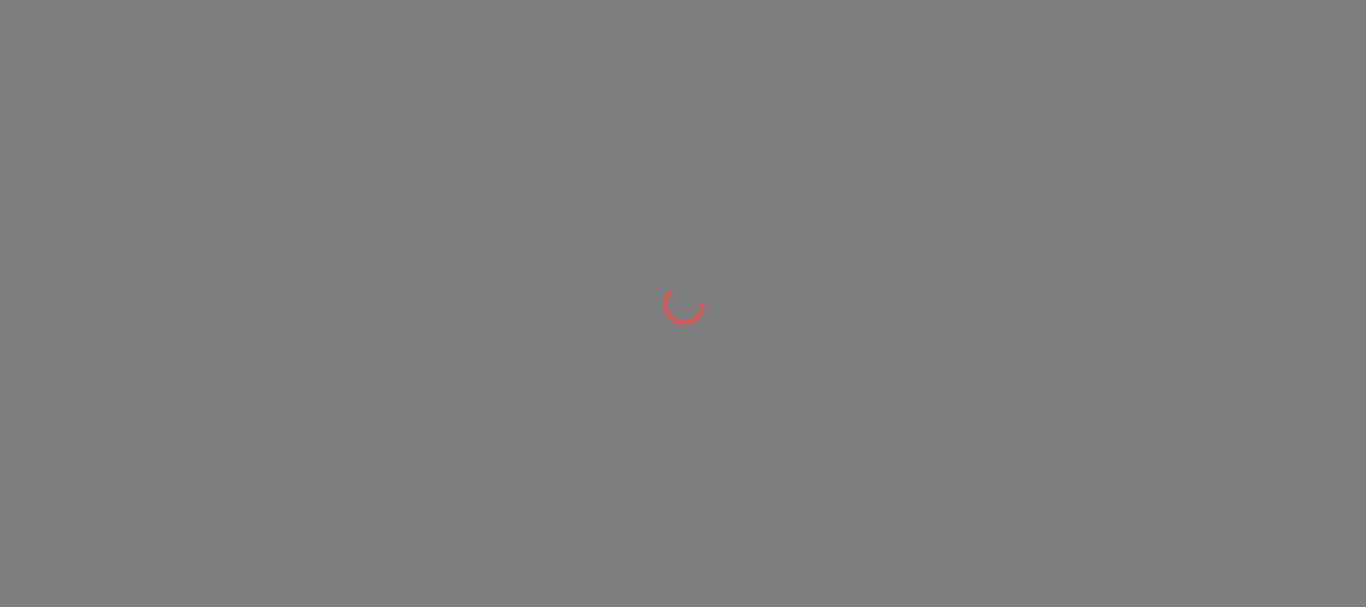 scroll, scrollTop: 0, scrollLeft: 0, axis: both 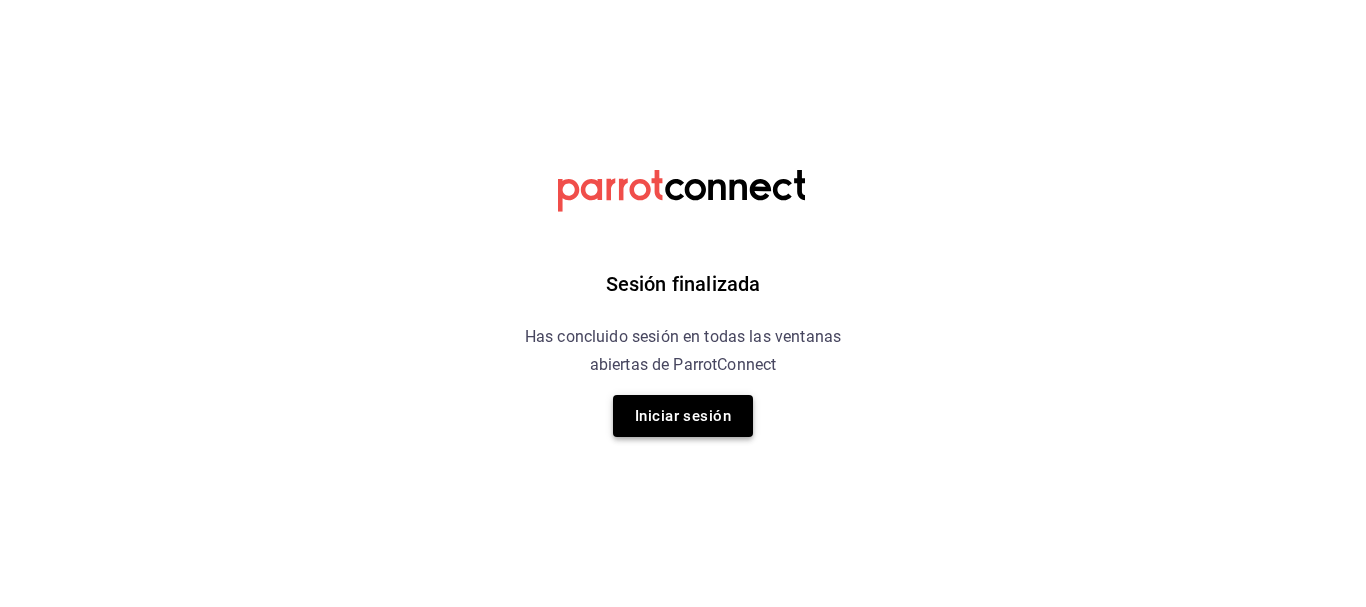 click on "Iniciar sesión" at bounding box center (683, 416) 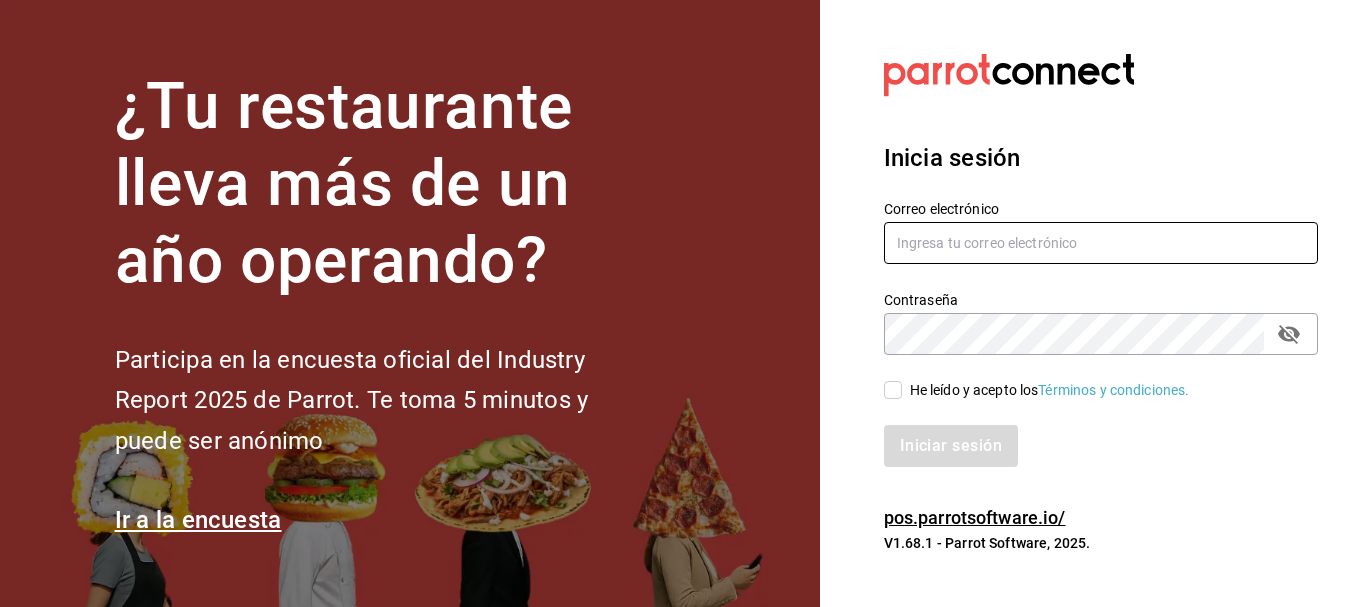 type on "lafonditamty@gmail.com" 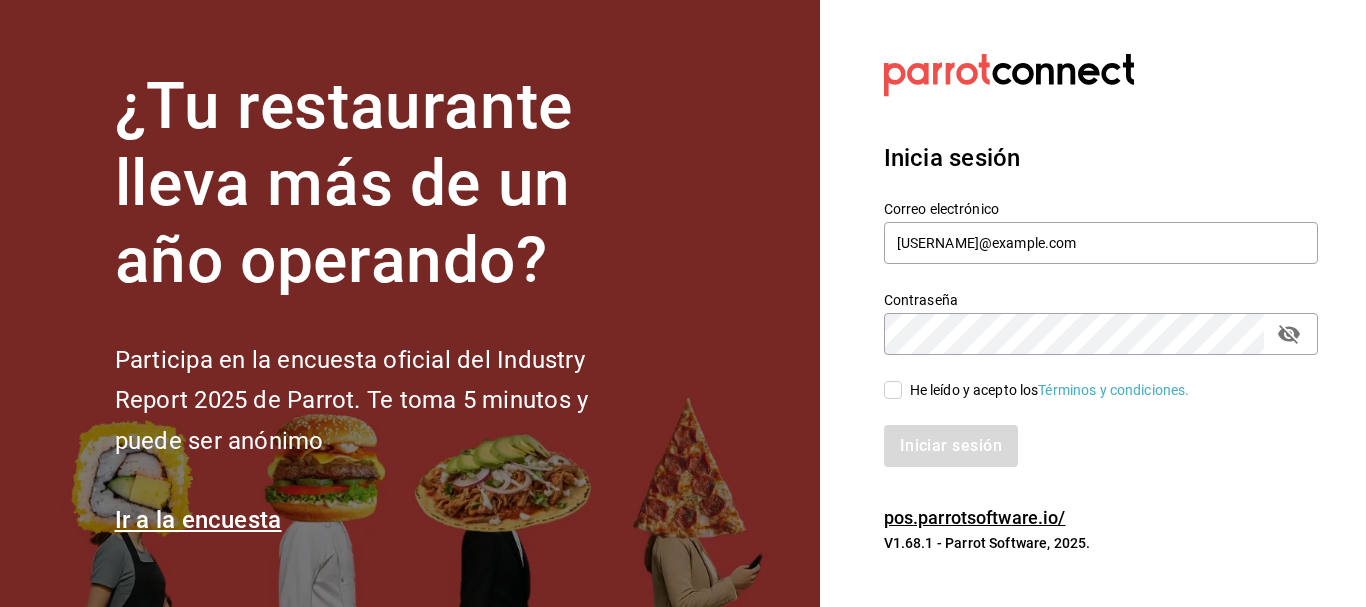 click on "He leído y acepto los  Términos y condiciones." at bounding box center (1037, 390) 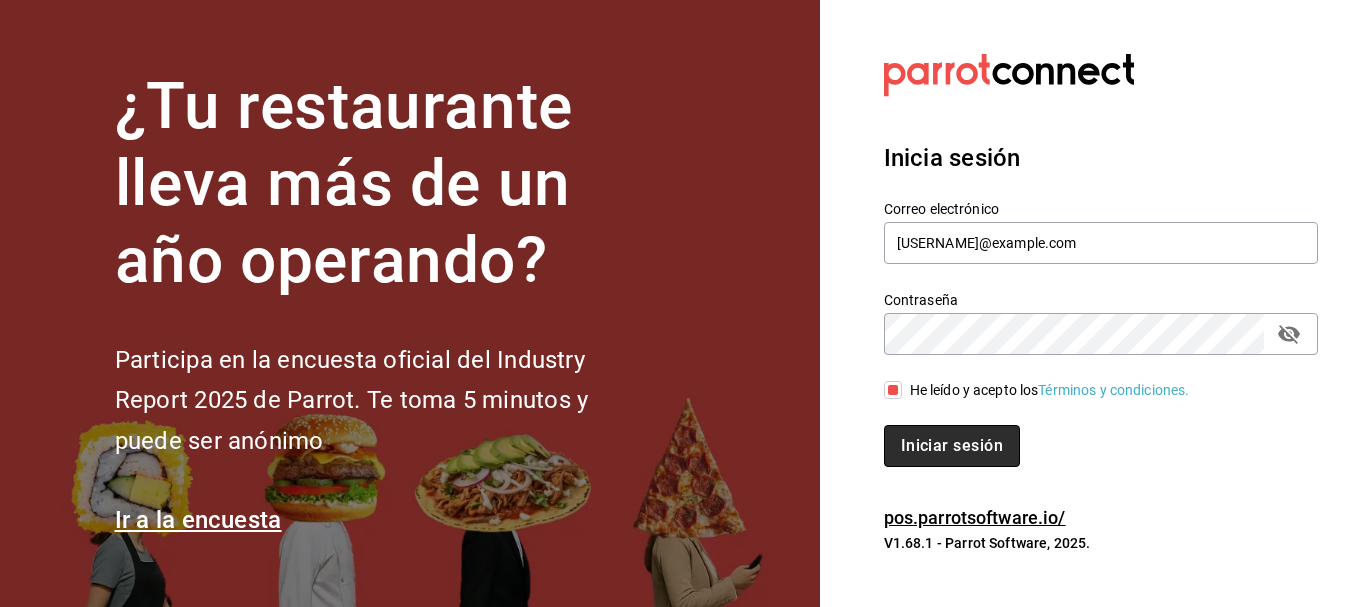 click on "Iniciar sesión" at bounding box center (952, 446) 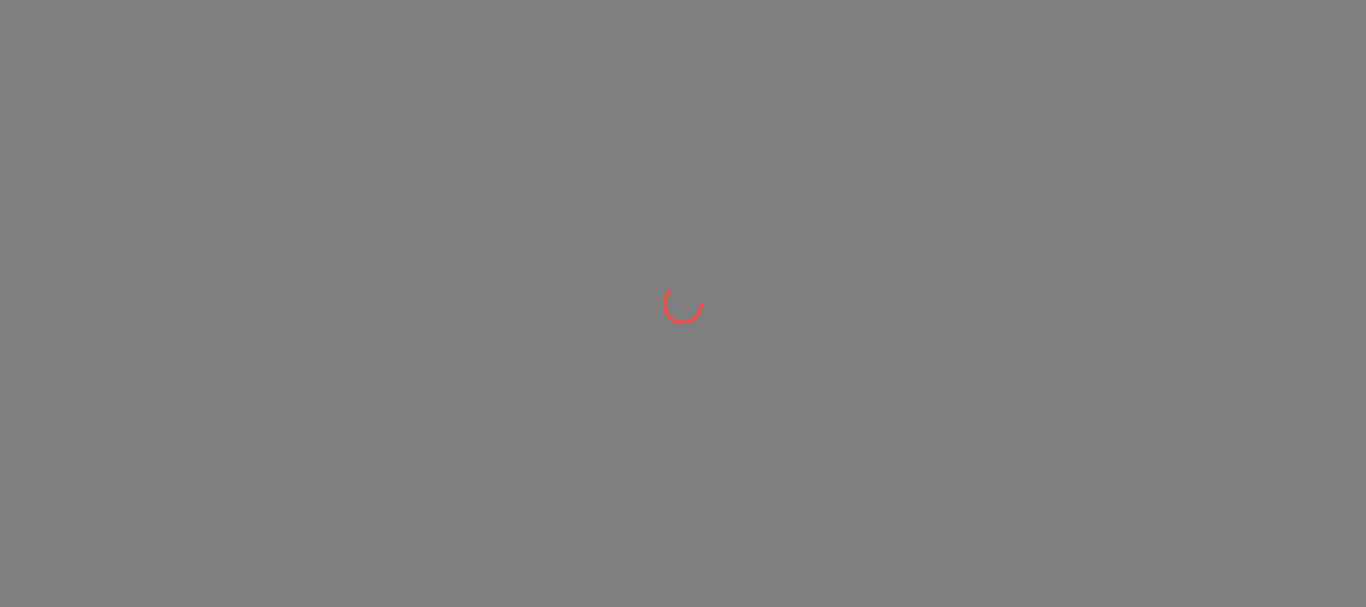 scroll, scrollTop: 0, scrollLeft: 0, axis: both 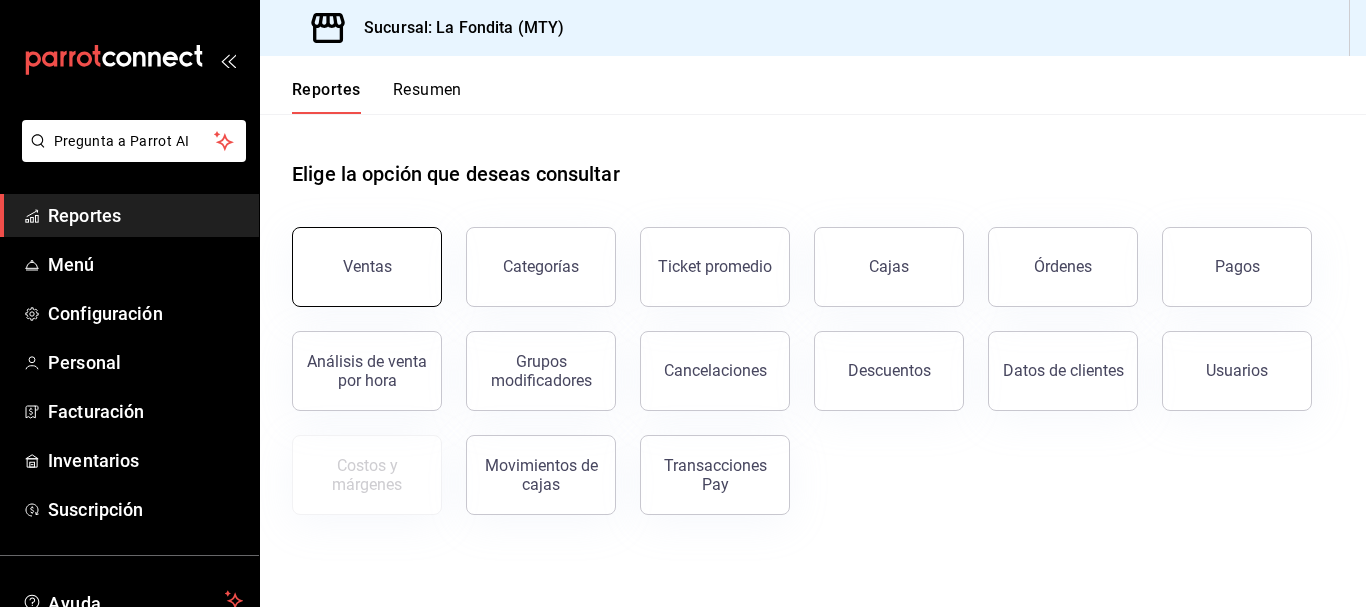 click on "Ventas" at bounding box center [367, 267] 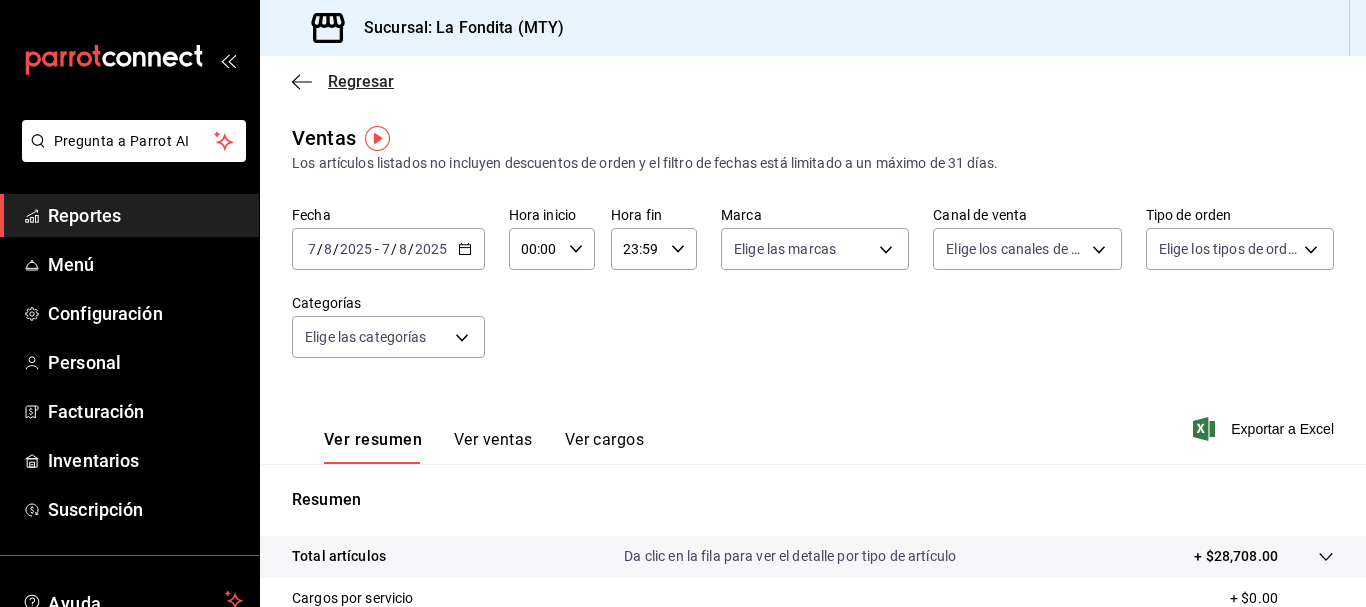 click on "Regresar" at bounding box center [361, 81] 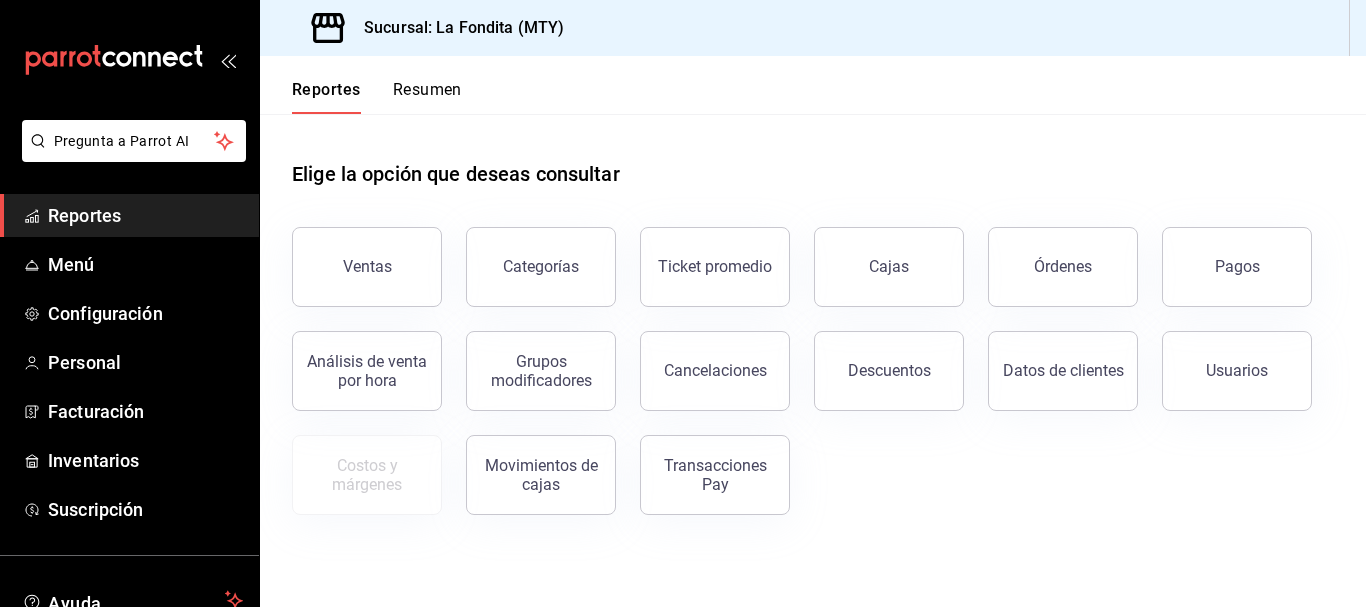 click on "Usuarios" at bounding box center [1237, 371] 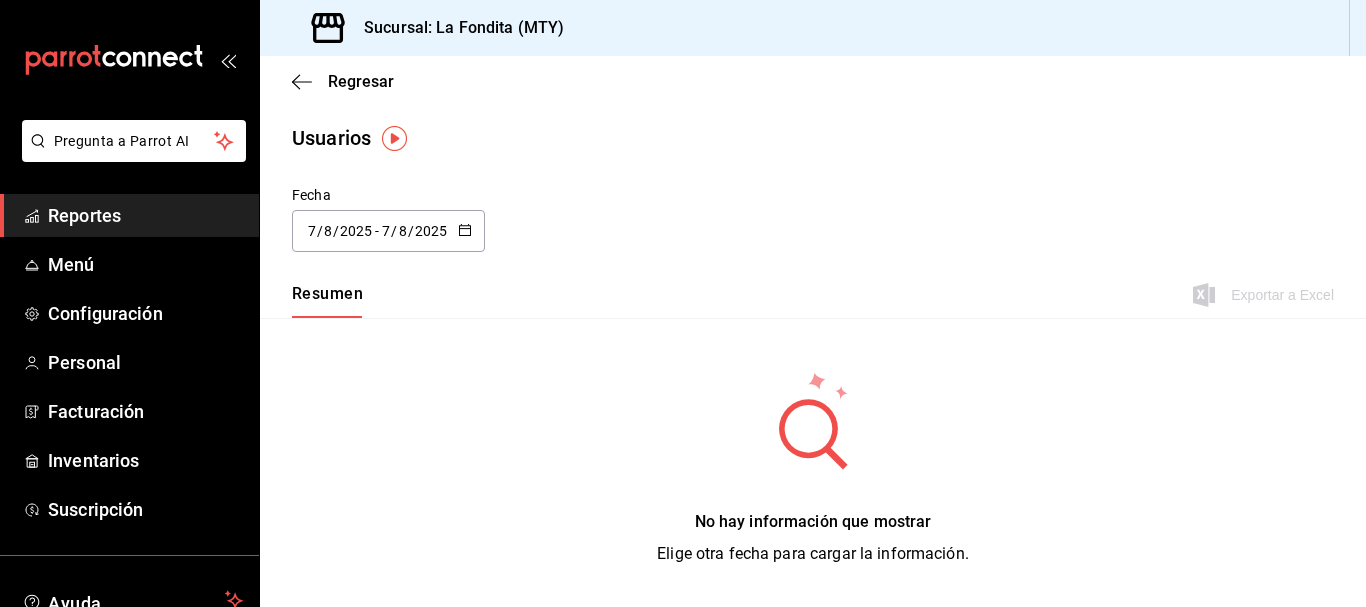 click 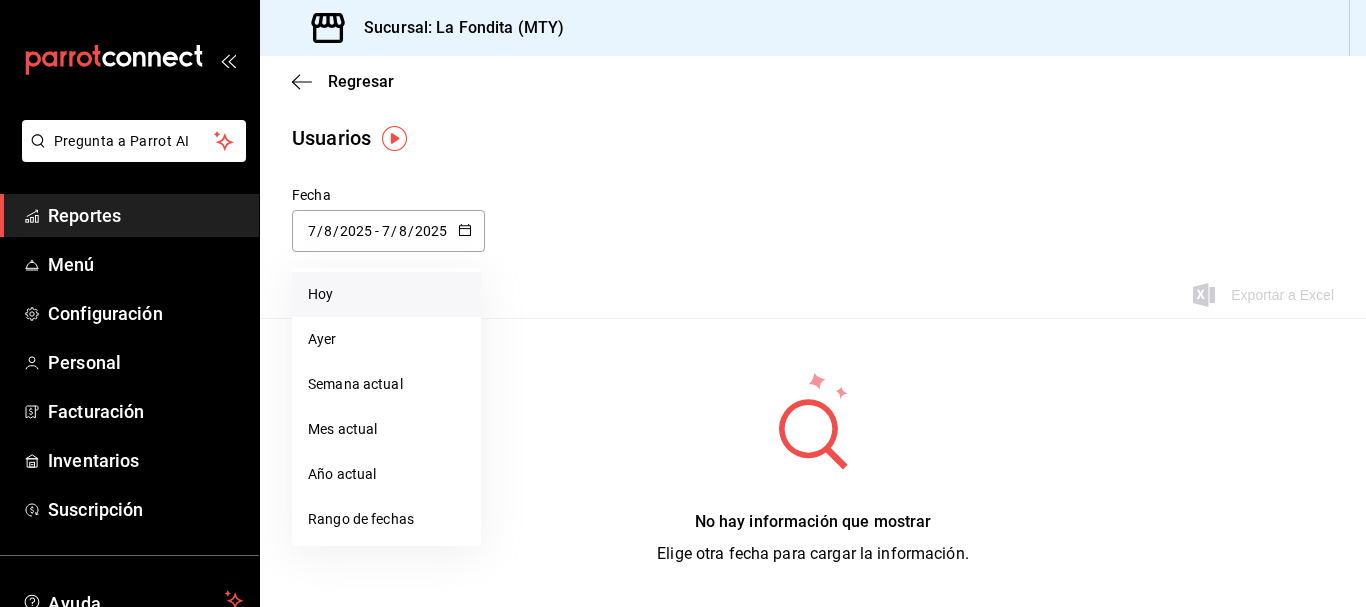 click on "Hoy" at bounding box center [386, 294] 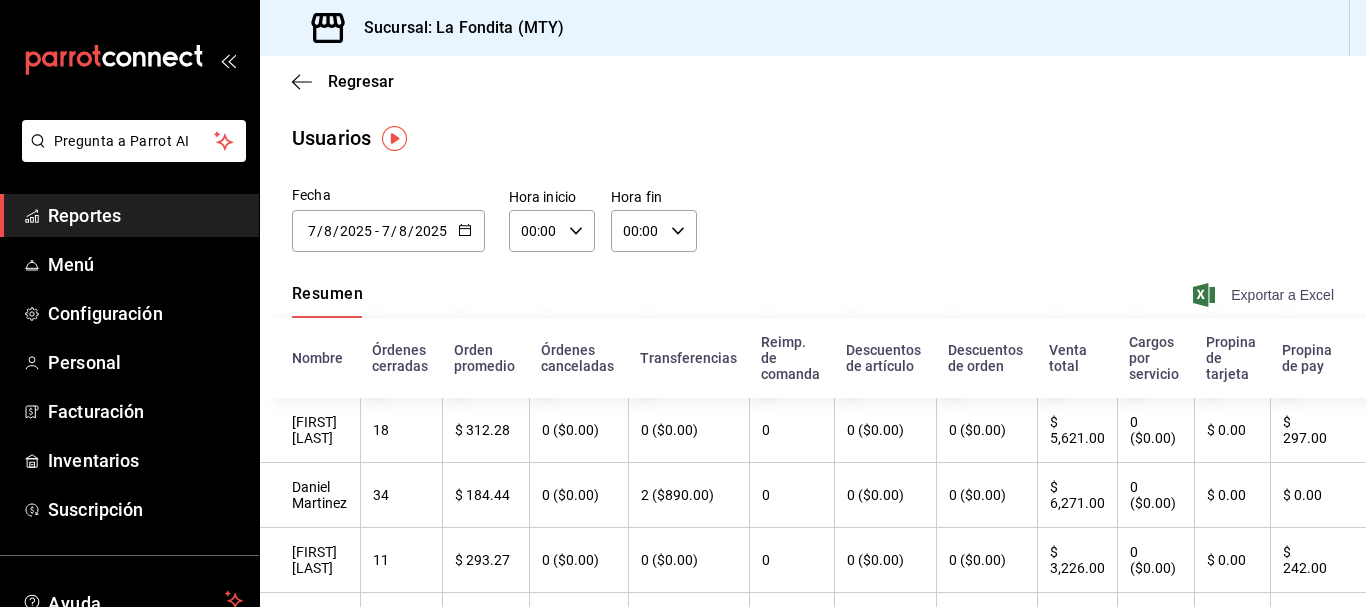click on "Exportar a Excel" at bounding box center [1265, 295] 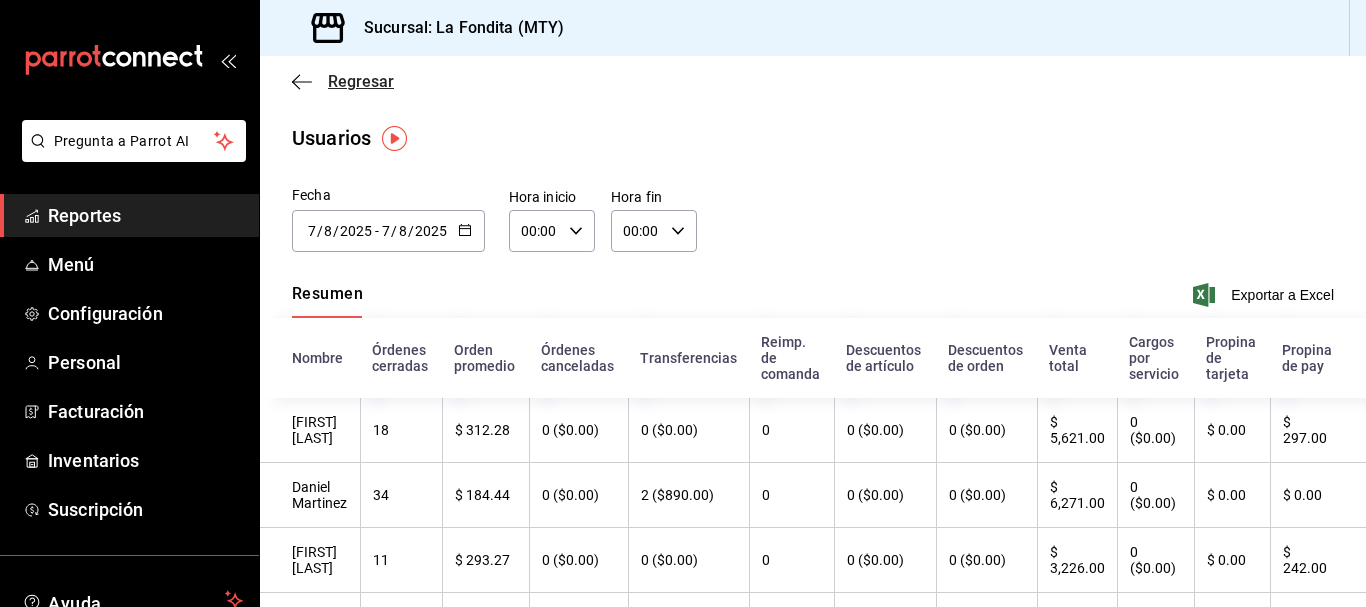 click on "Regresar" at bounding box center (361, 81) 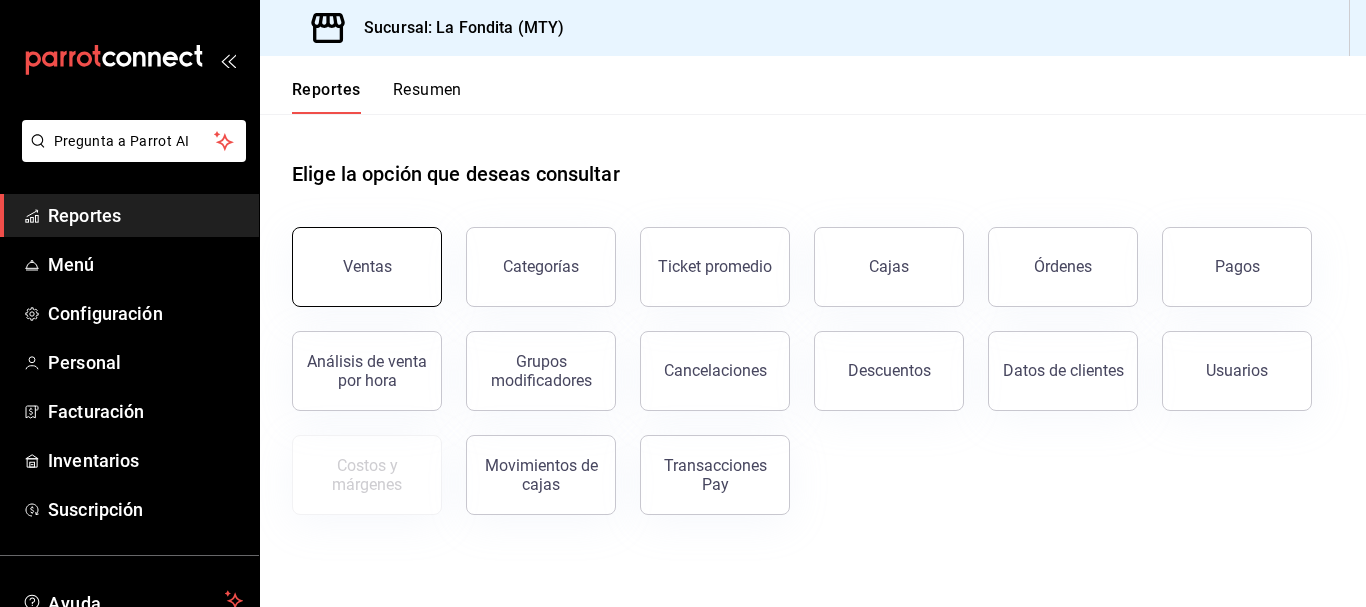 click on "Ventas" at bounding box center (367, 267) 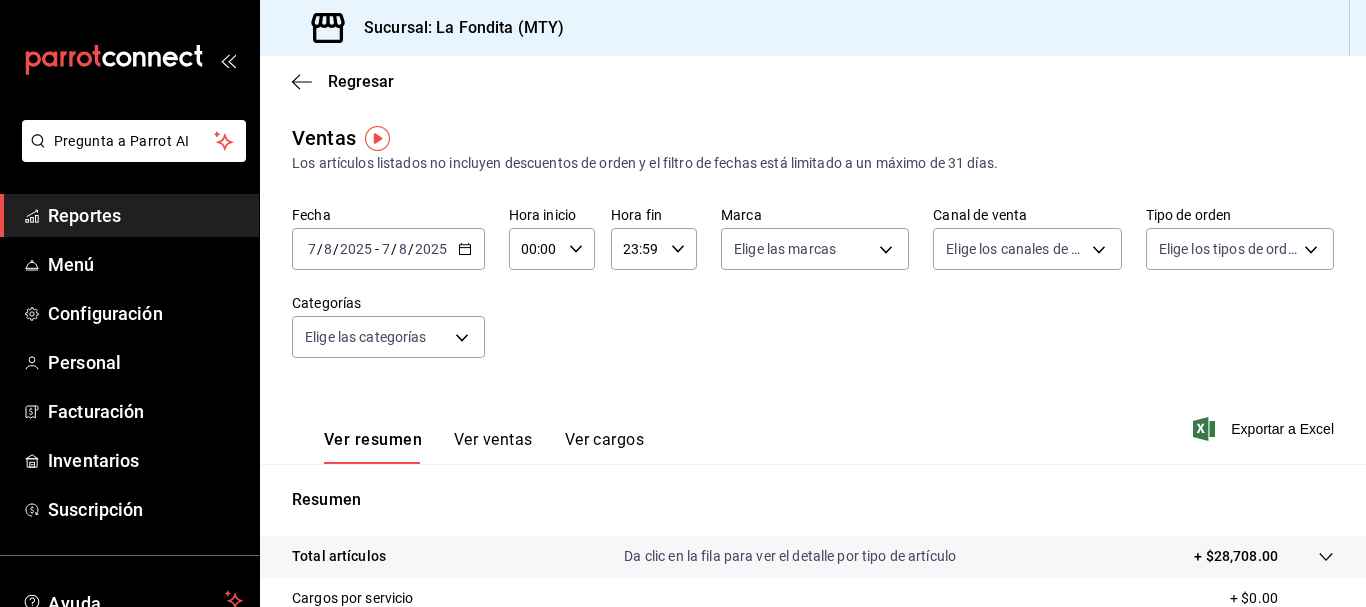 click on "Ver ventas" at bounding box center (493, 447) 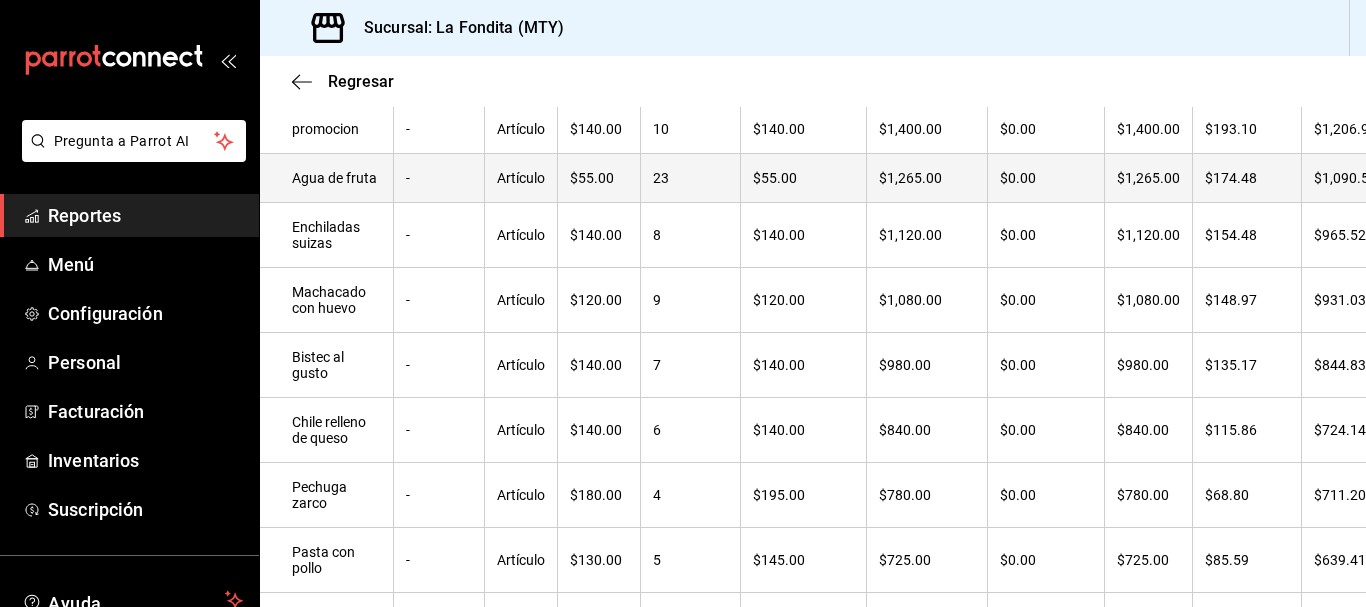 scroll, scrollTop: 0, scrollLeft: 0, axis: both 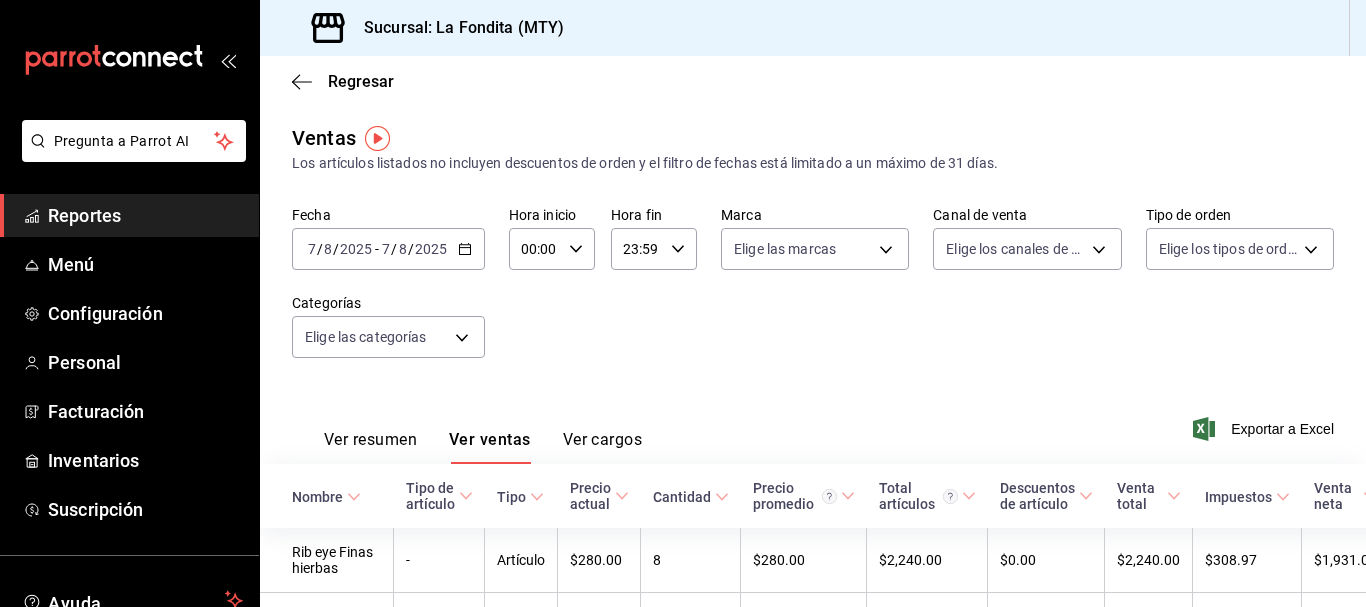 click on "Ver resumen" at bounding box center (370, 447) 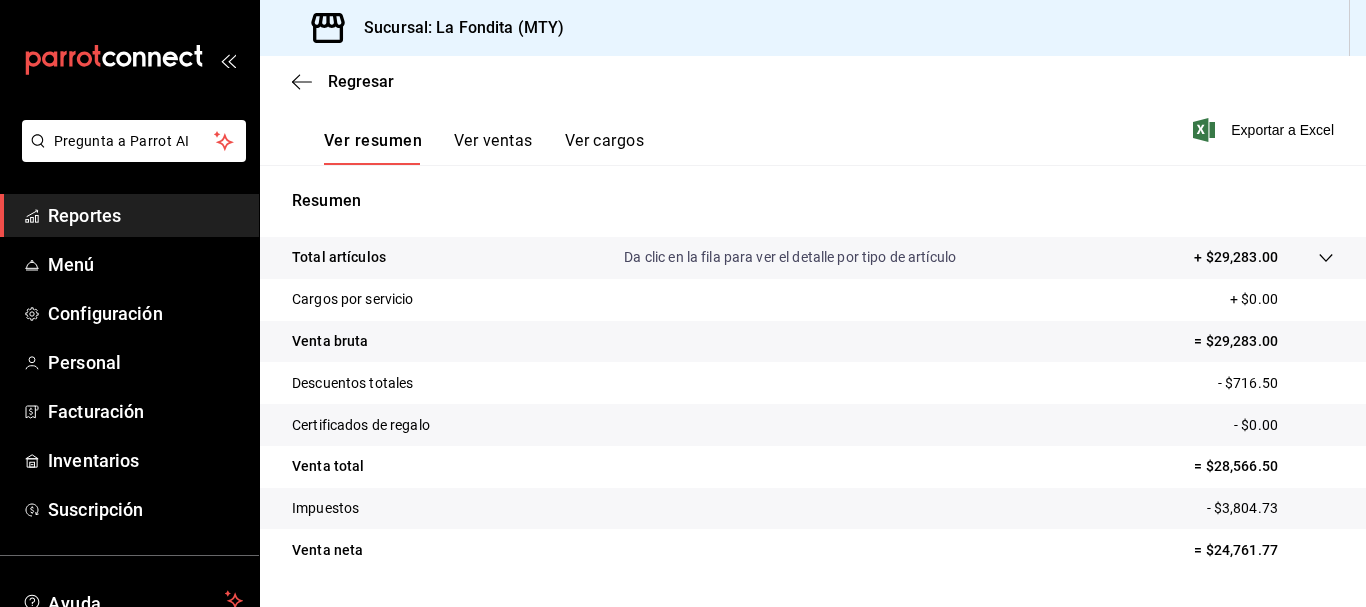 scroll, scrollTop: 300, scrollLeft: 0, axis: vertical 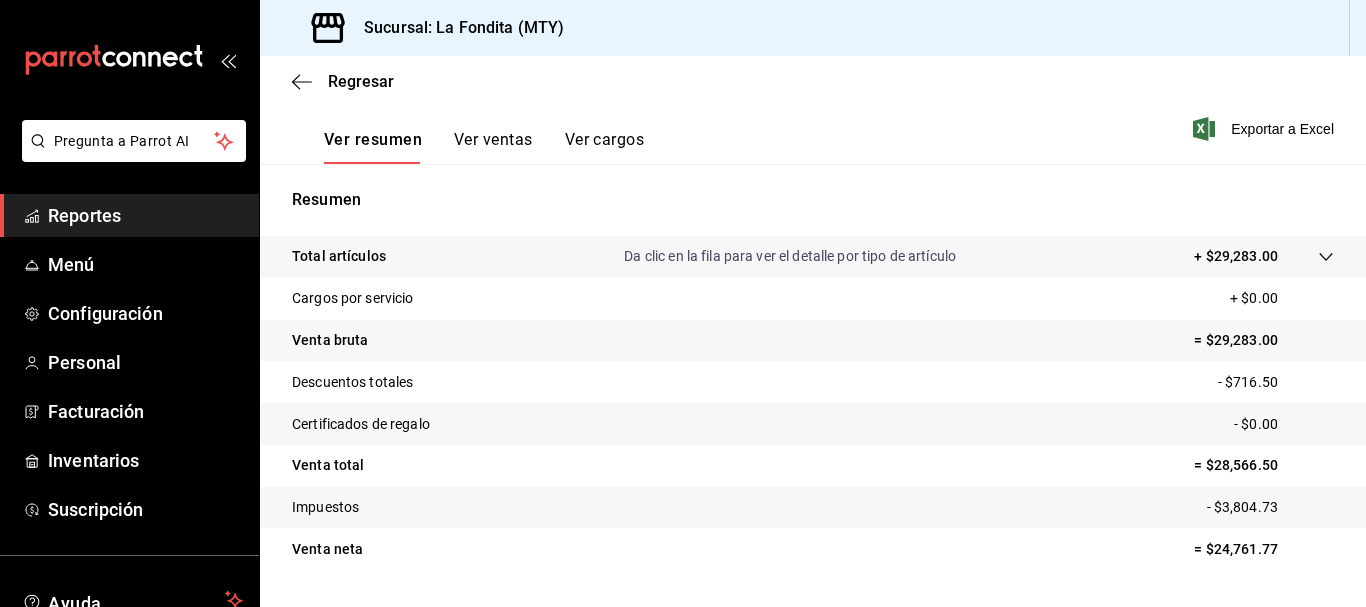 click on "Ver ventas" at bounding box center (493, 147) 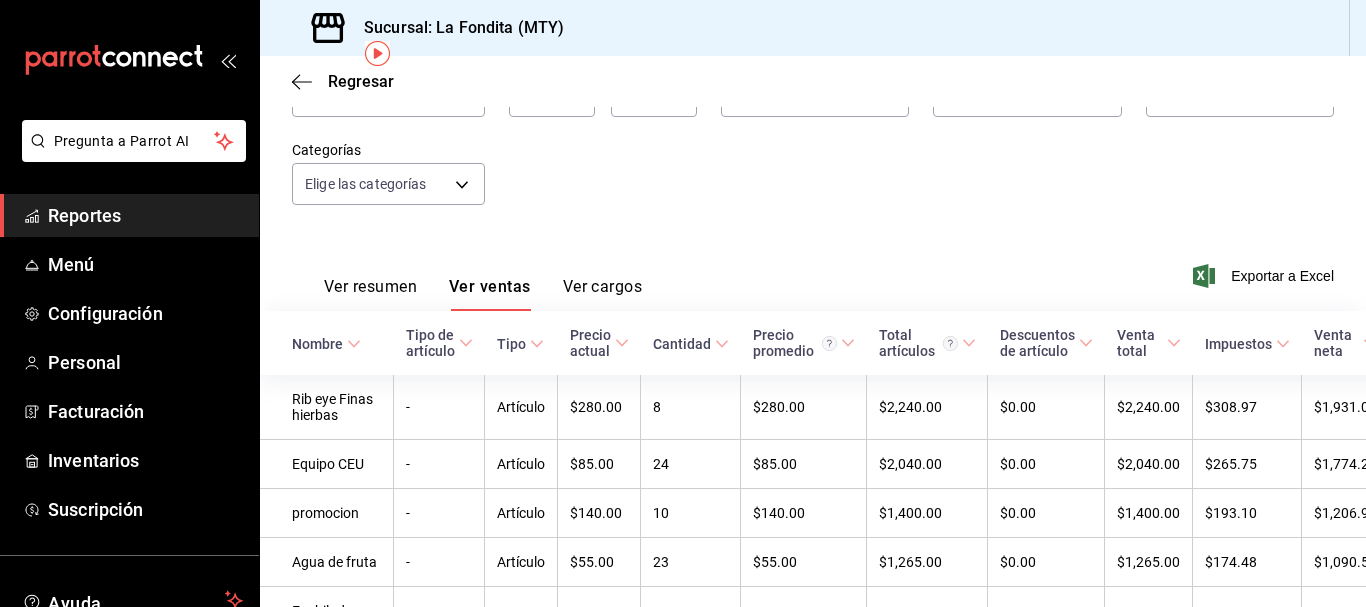 scroll, scrollTop: 0, scrollLeft: 0, axis: both 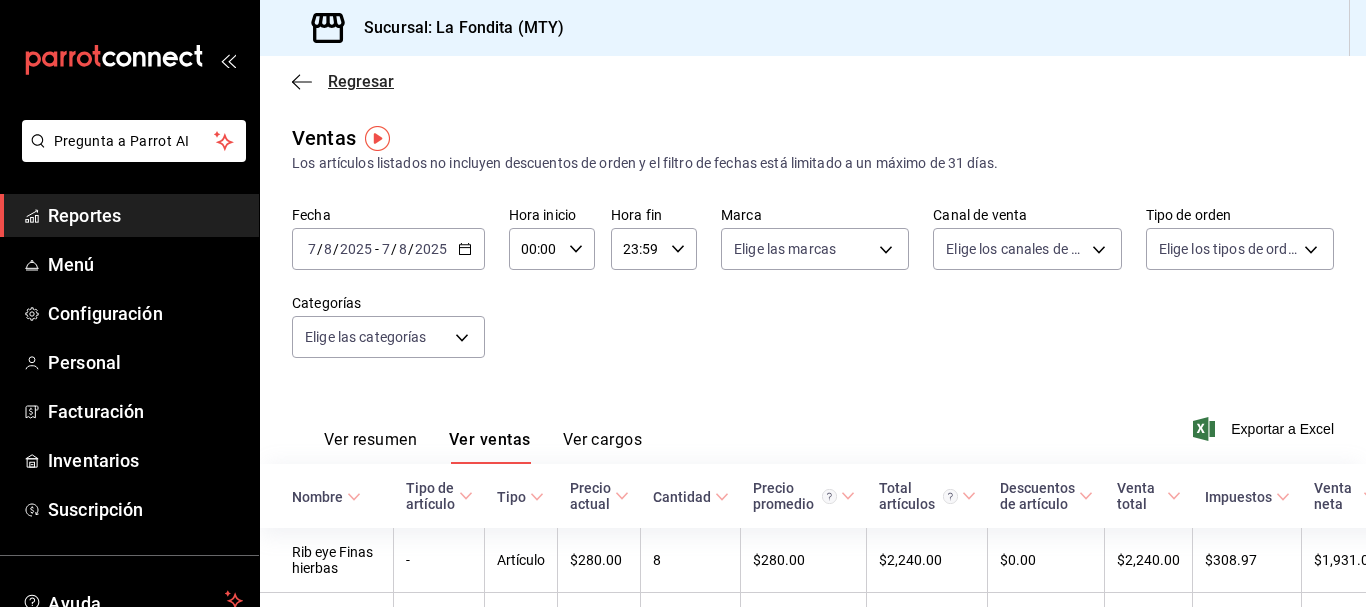 click on "Regresar" at bounding box center (361, 81) 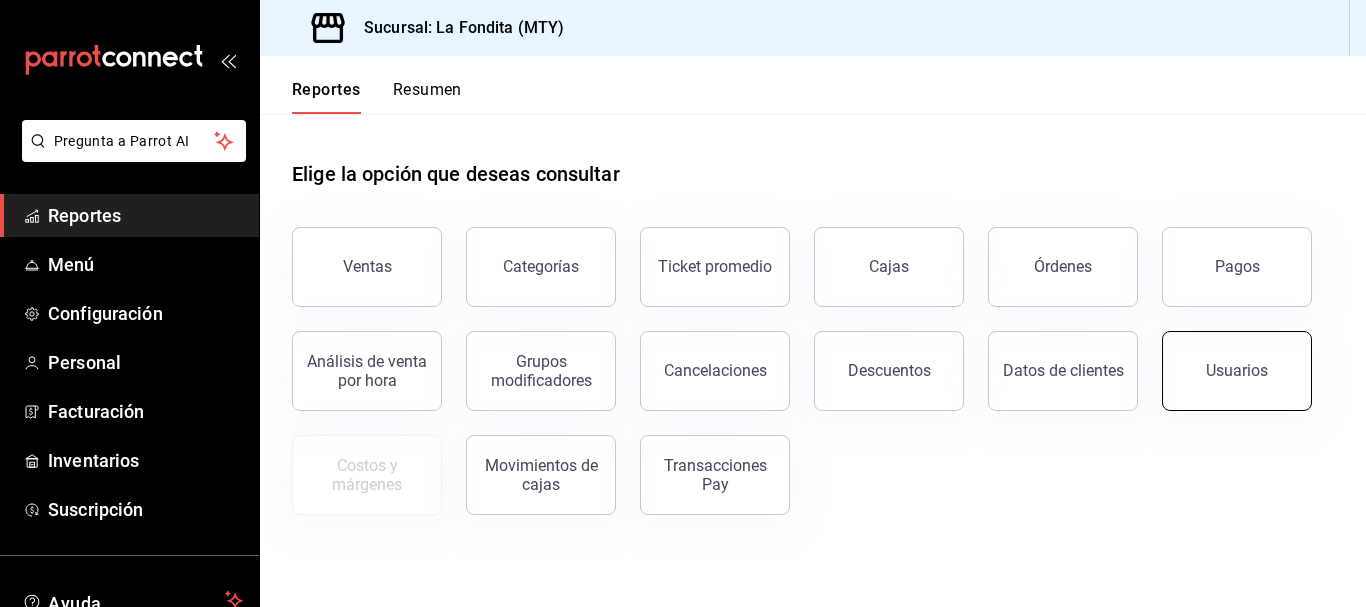 click on "Usuarios" at bounding box center [1237, 371] 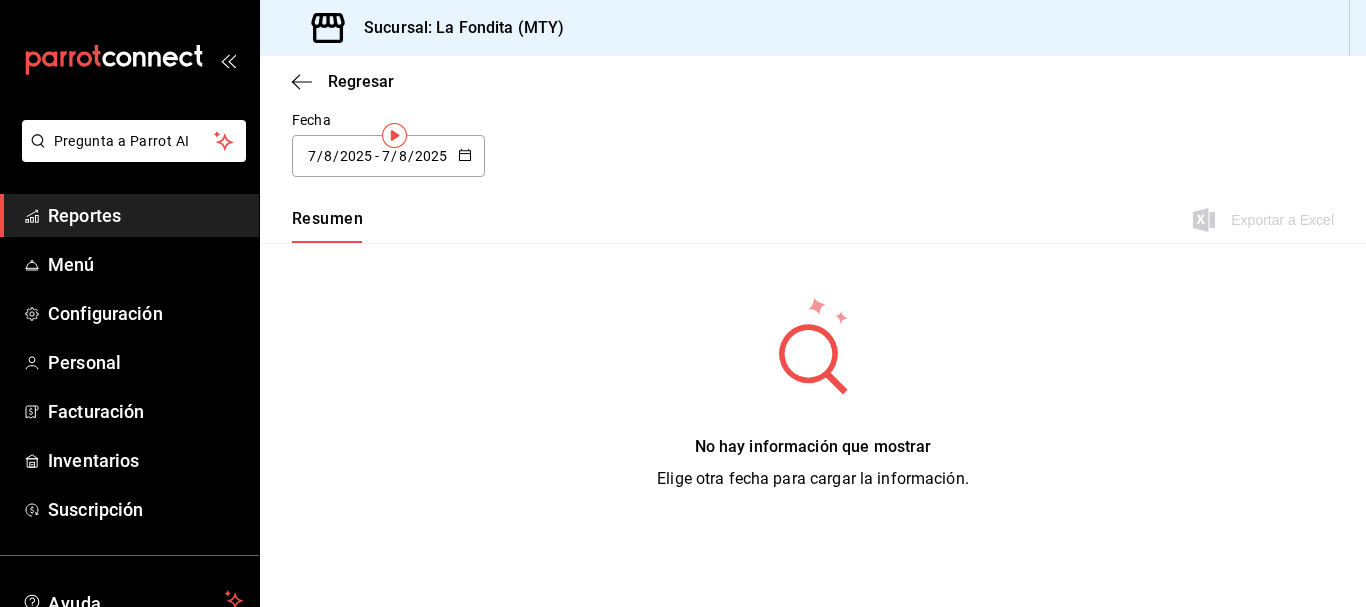 scroll, scrollTop: 0, scrollLeft: 0, axis: both 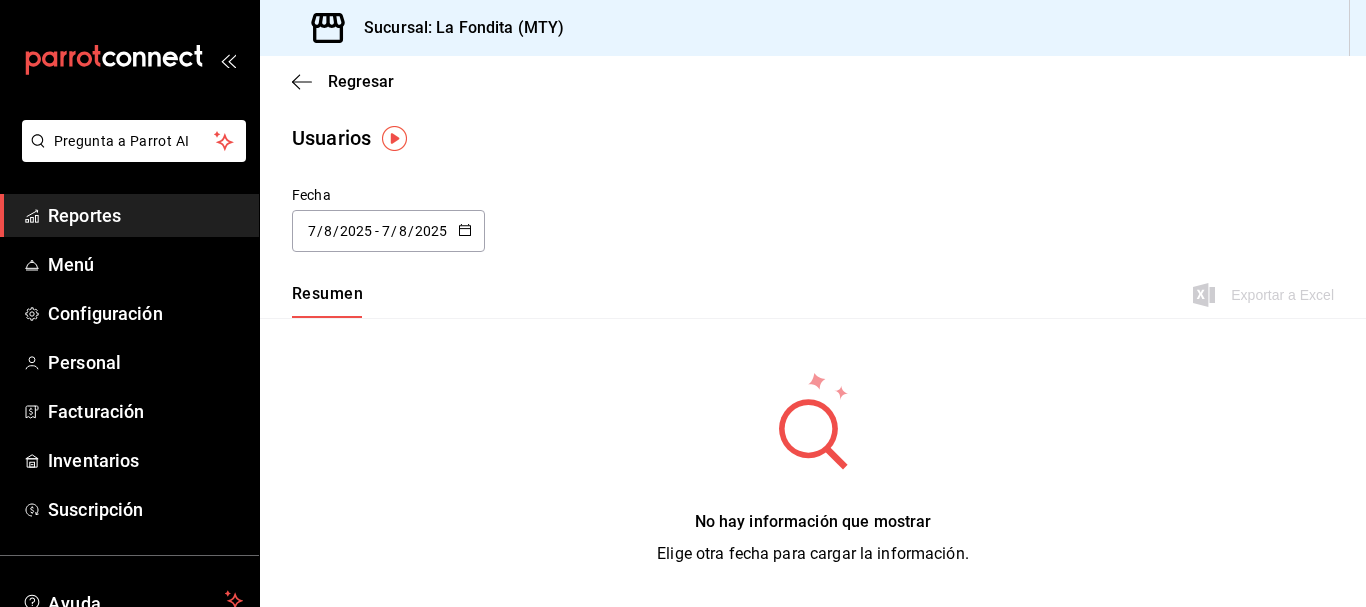 click on "Resumen" at bounding box center (327, 301) 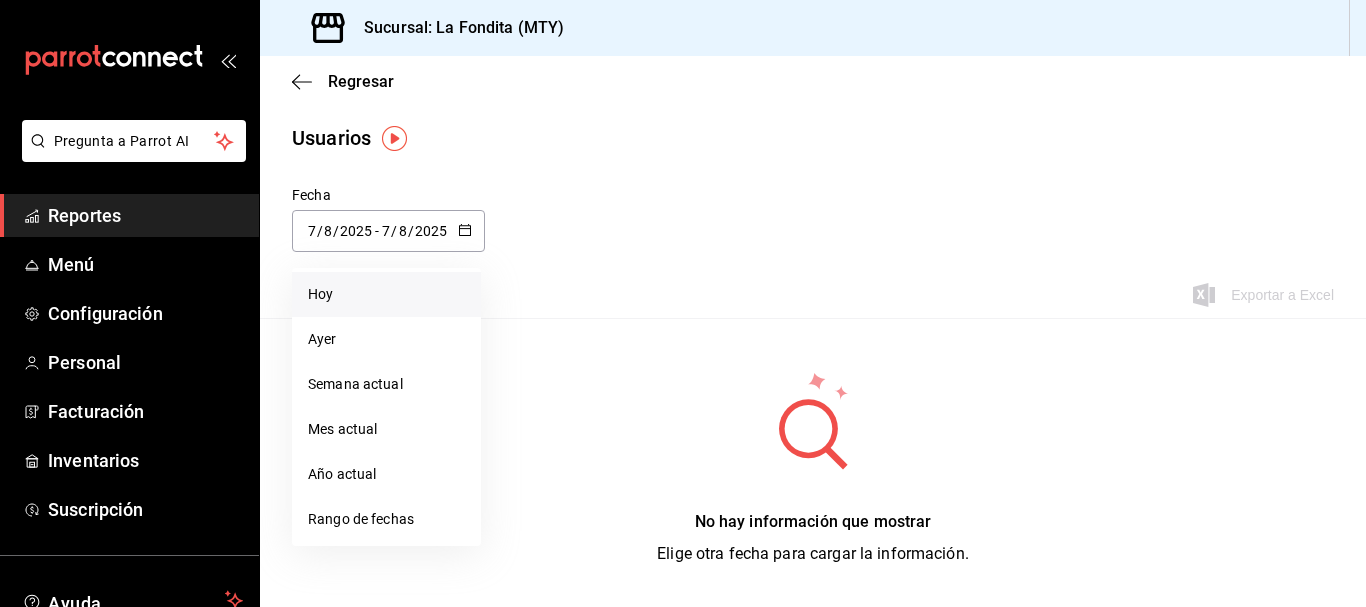 click on "Hoy" at bounding box center [386, 294] 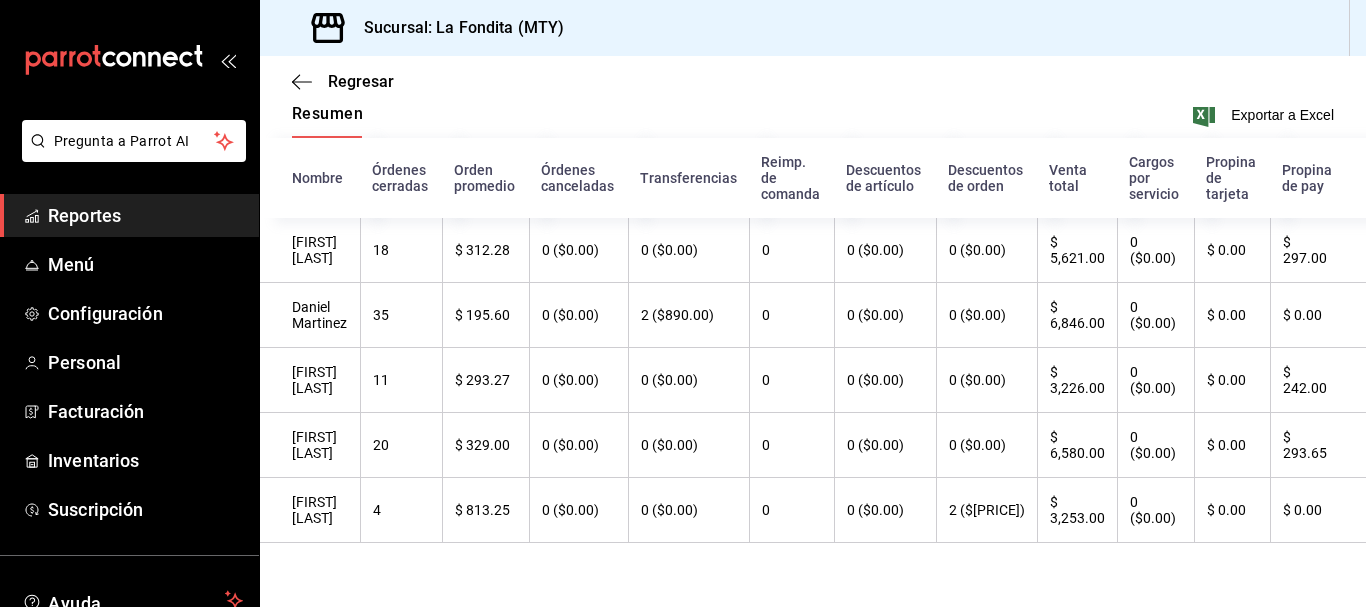scroll, scrollTop: 193, scrollLeft: 0, axis: vertical 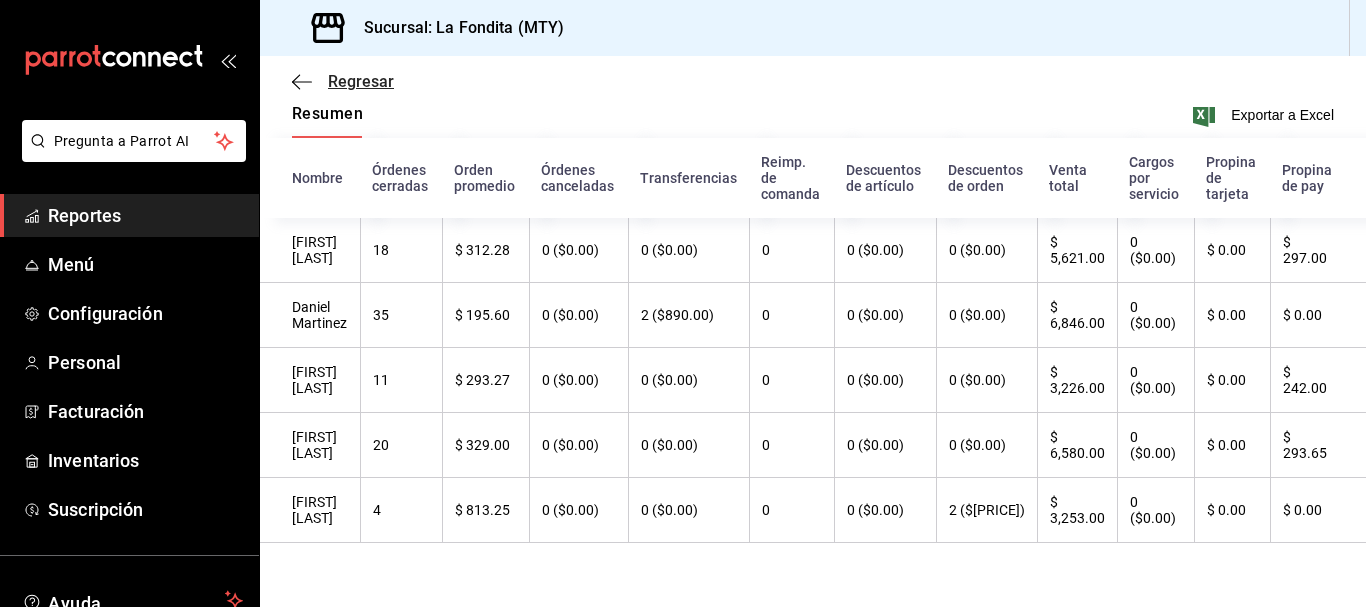click on "Regresar" at bounding box center (361, 81) 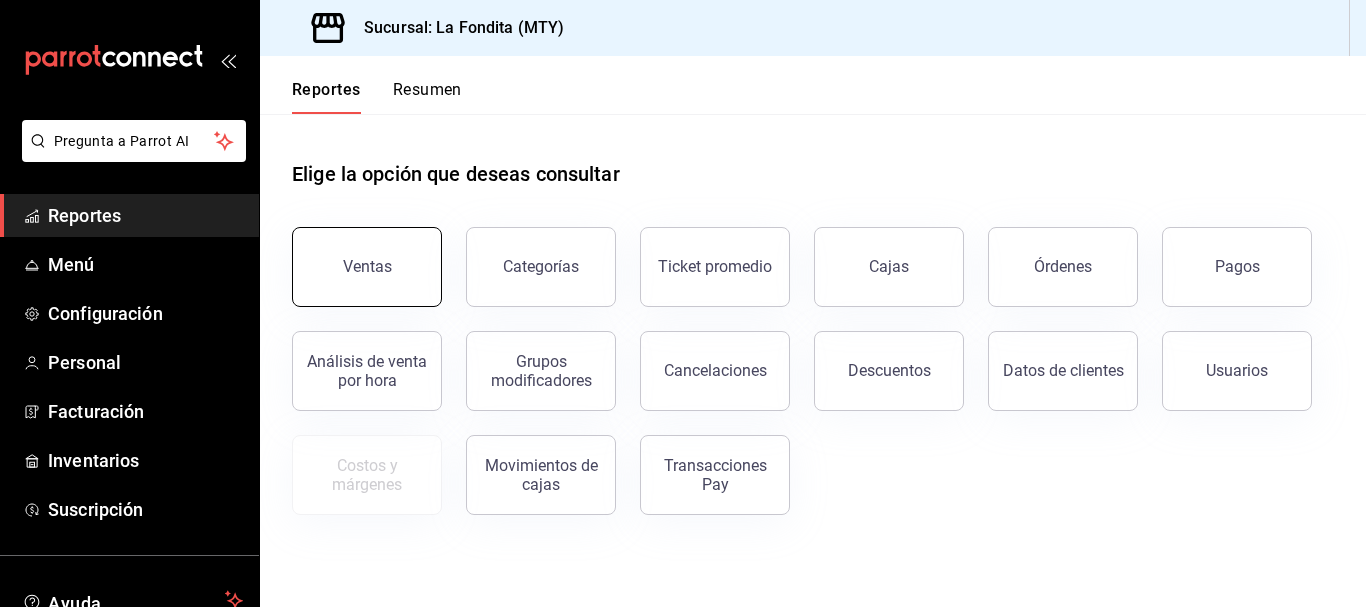click on "Ventas" at bounding box center (367, 266) 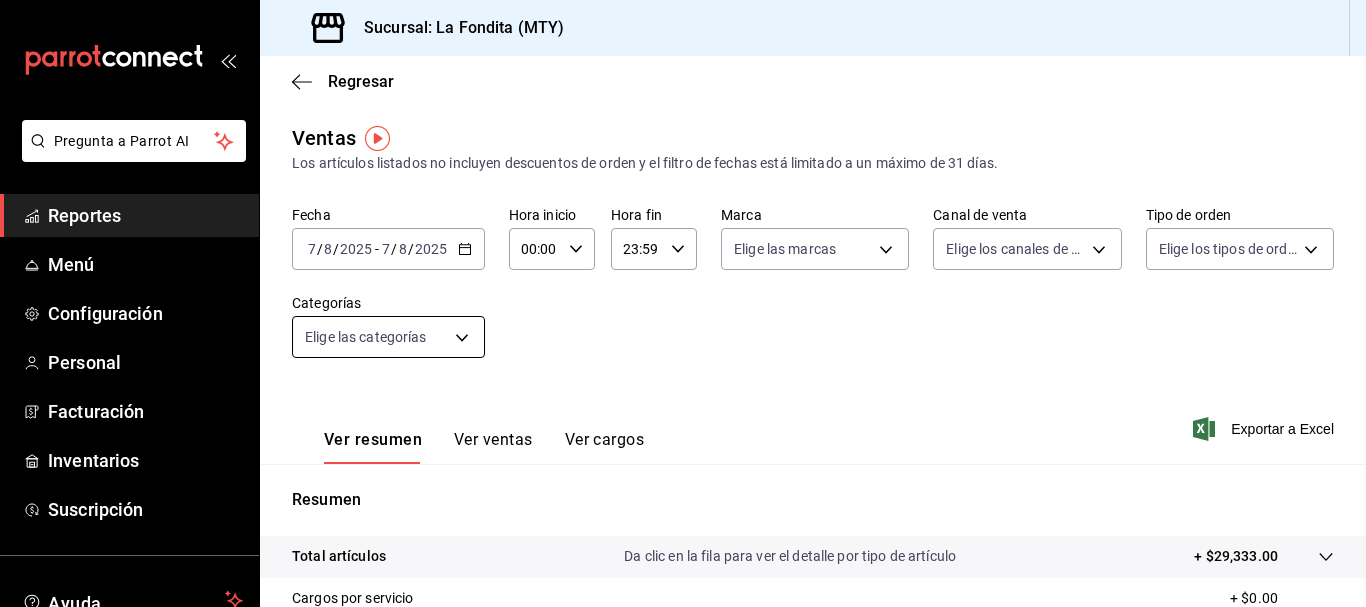 click 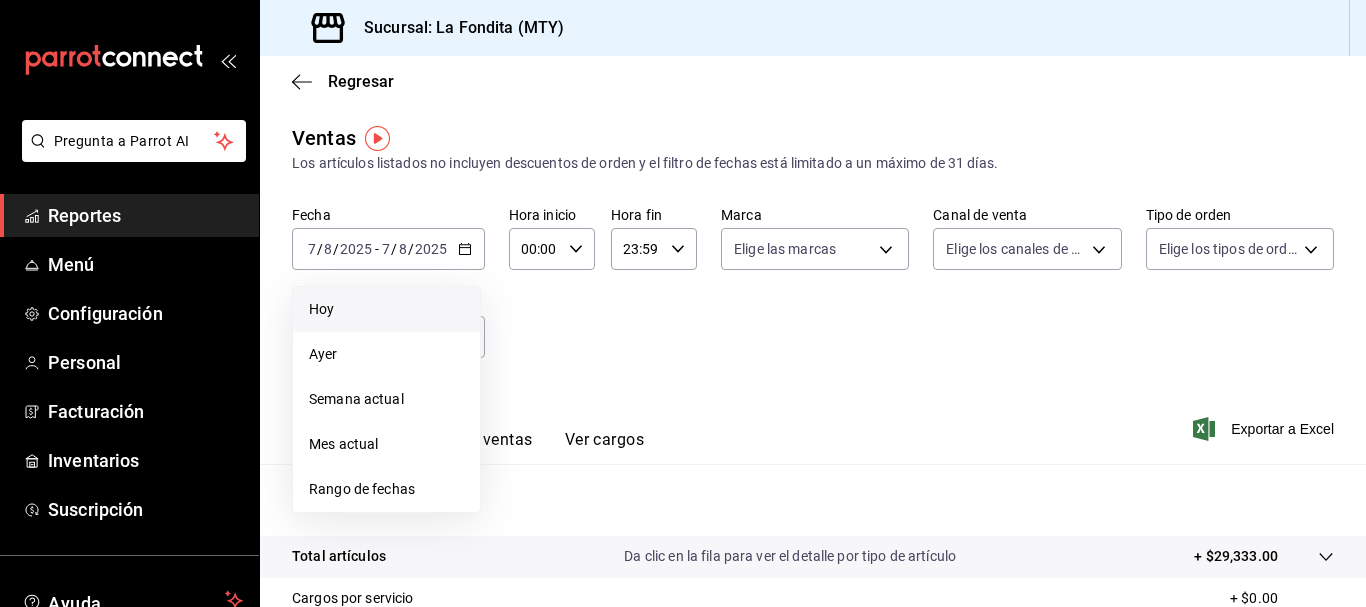 click on "Hoy" at bounding box center [386, 309] 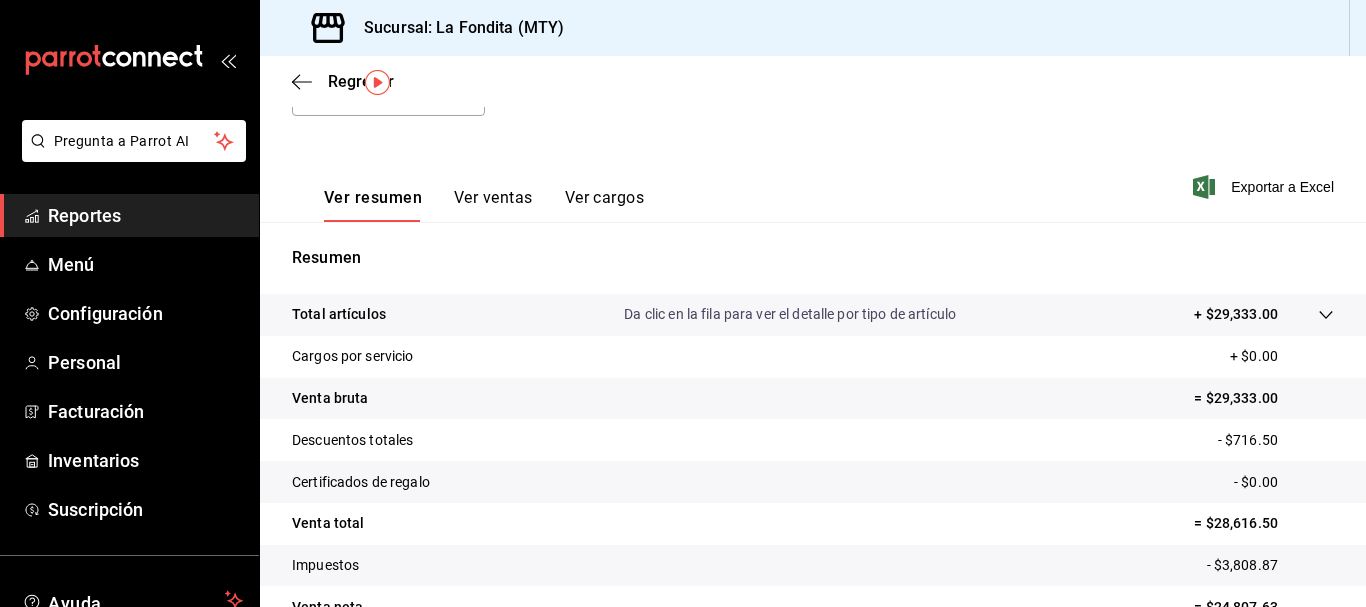 scroll, scrollTop: 351, scrollLeft: 0, axis: vertical 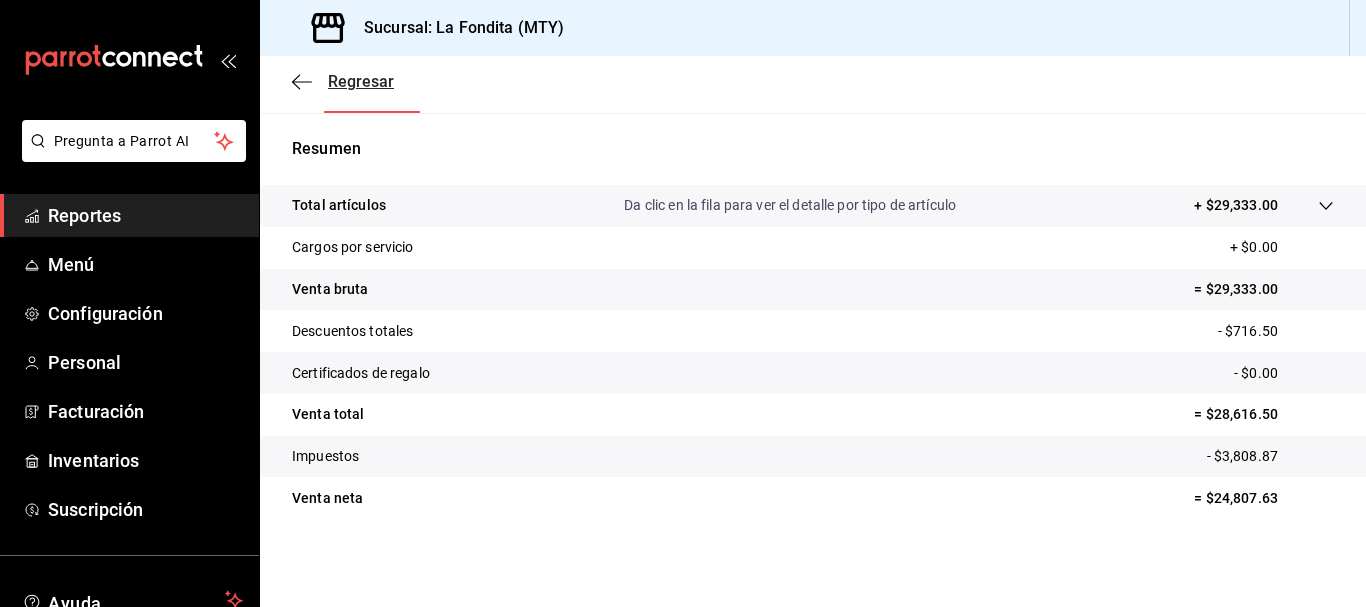 click on "Regresar" at bounding box center [361, 81] 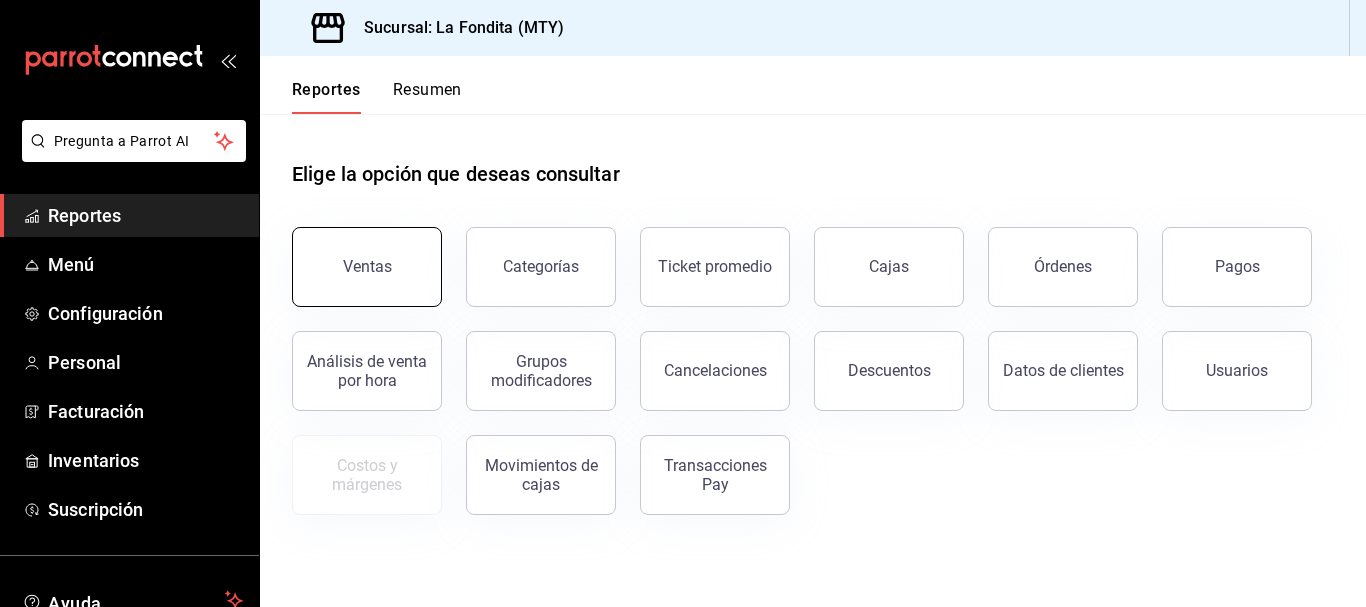 click on "Ventas" at bounding box center (367, 266) 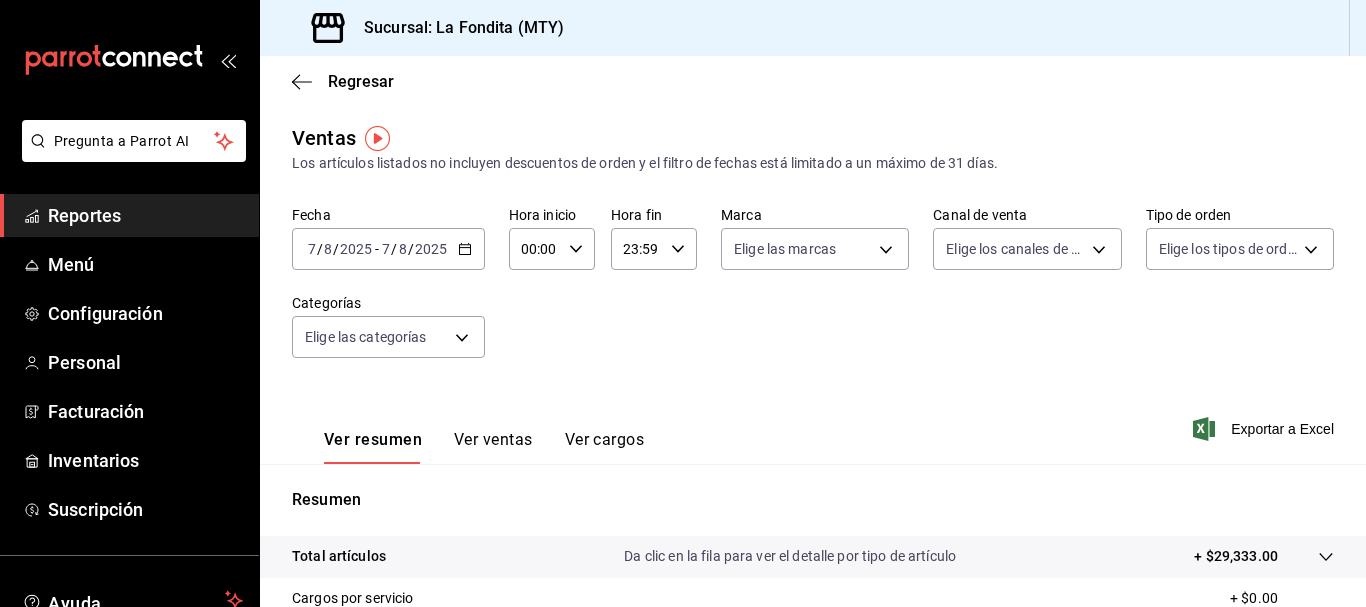 click on "Ver ventas" at bounding box center (493, 447) 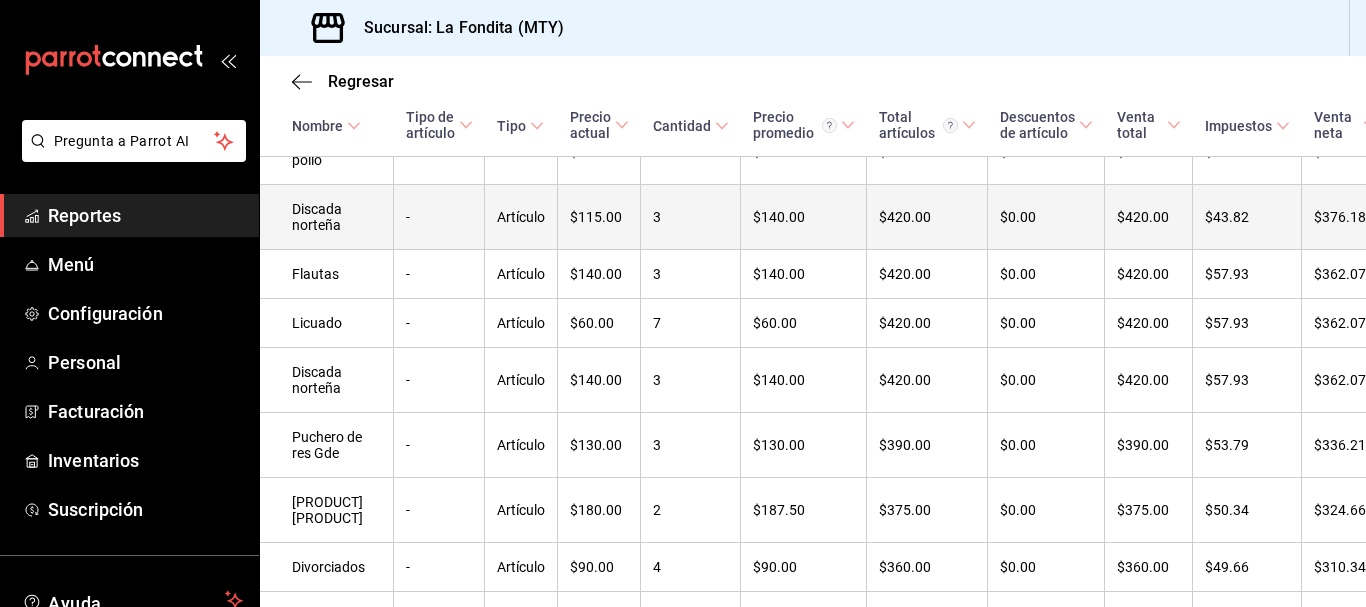 scroll, scrollTop: 1502, scrollLeft: 0, axis: vertical 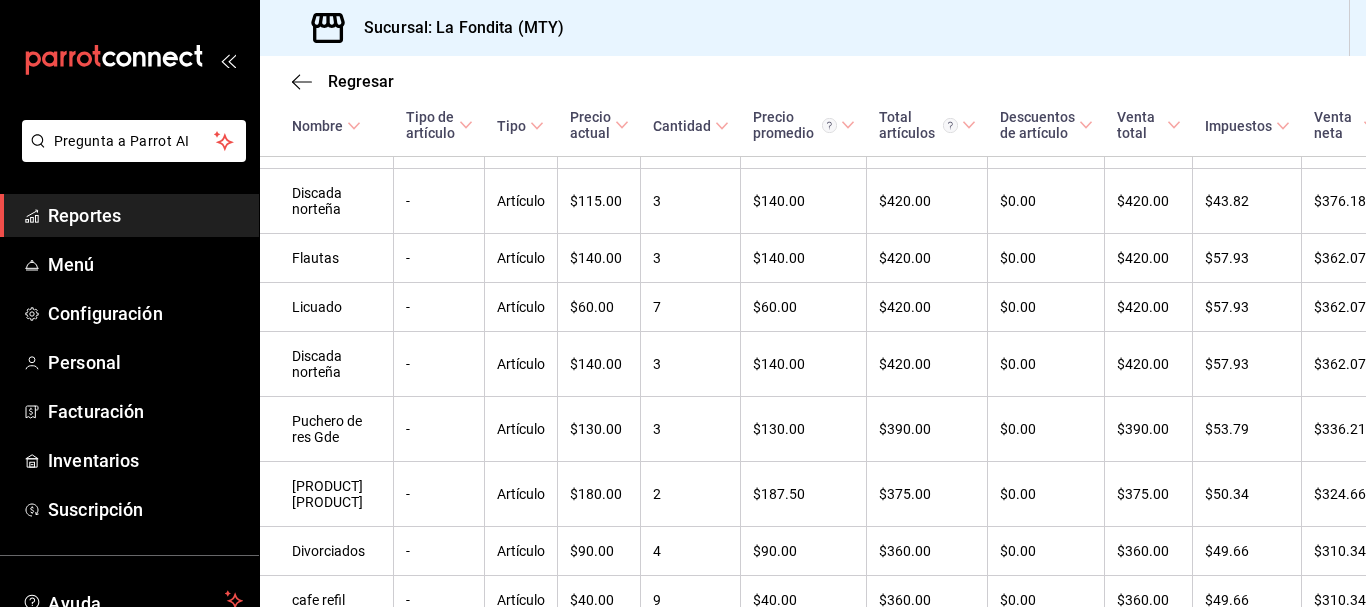 click 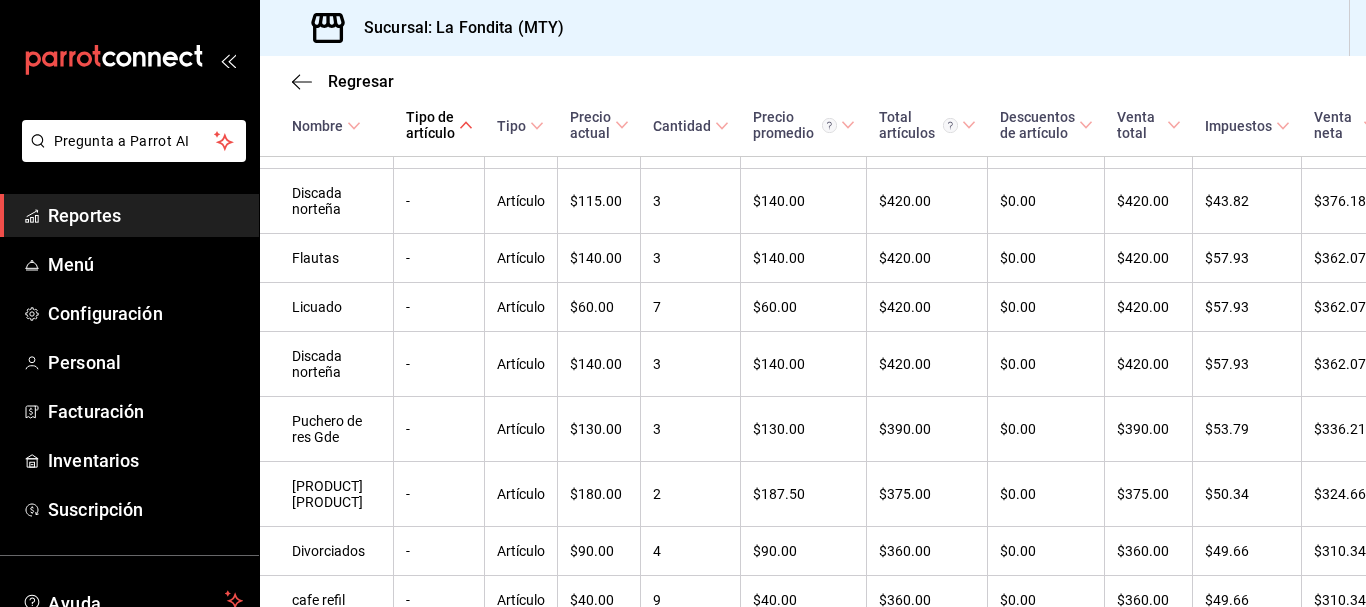 click 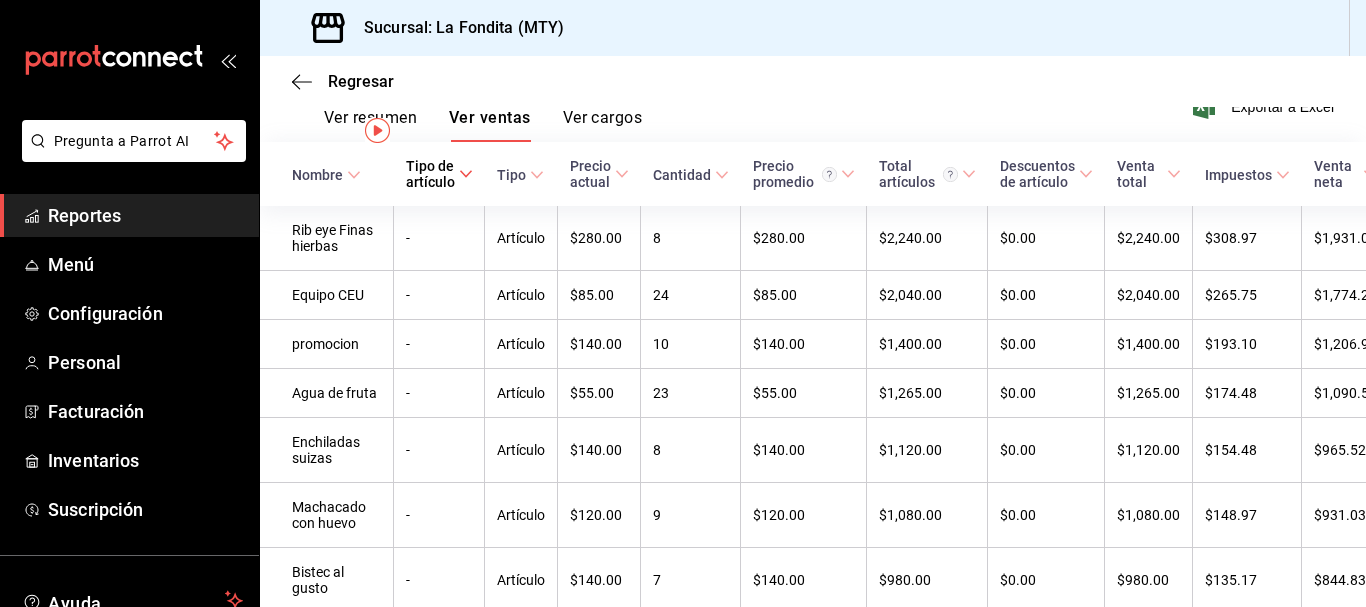 scroll, scrollTop: 0, scrollLeft: 0, axis: both 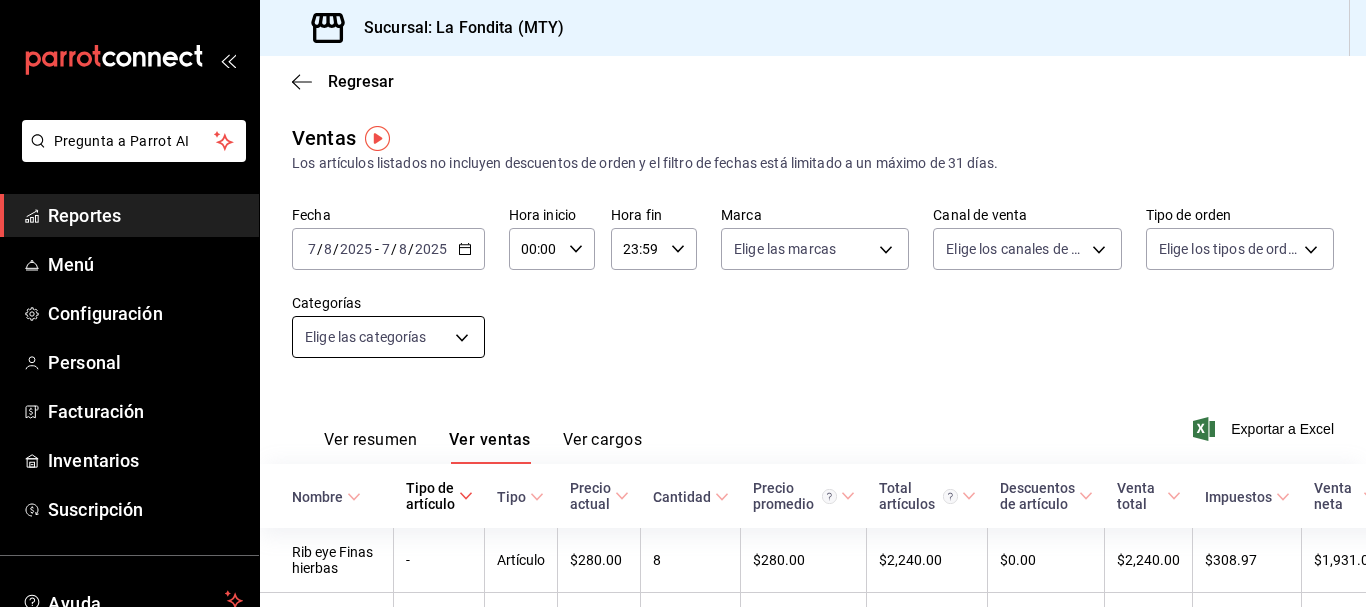 click on "Rib eye Finas hierbas - Artículo $280.00 8 $280.00 $2,240.00 $0.00 $2,240.00 $308.97 $1,931.03 Equipo CEU - Artículo $85.00 24 $85.00 $2,040.00 $0.00 $2,040.00 $265.75 $1,774.25 promocion - Artículo $140.00 10 $140.00 $1,400.00 - 23" at bounding box center [683, 303] 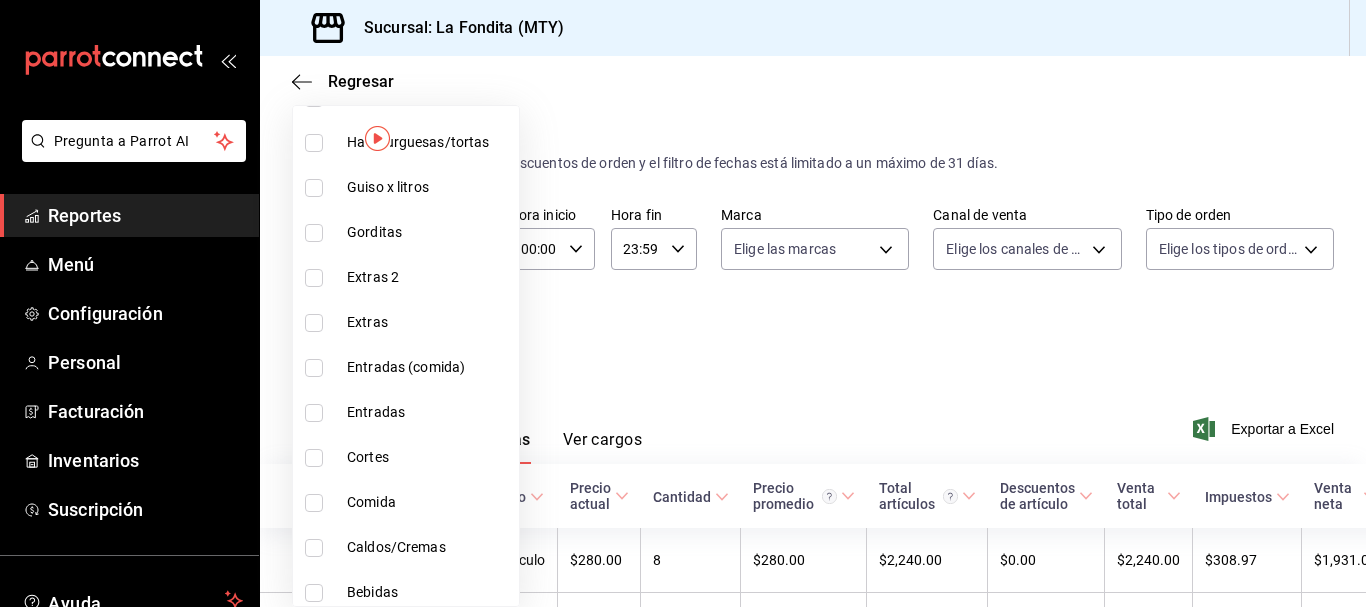 scroll, scrollTop: 1100, scrollLeft: 0, axis: vertical 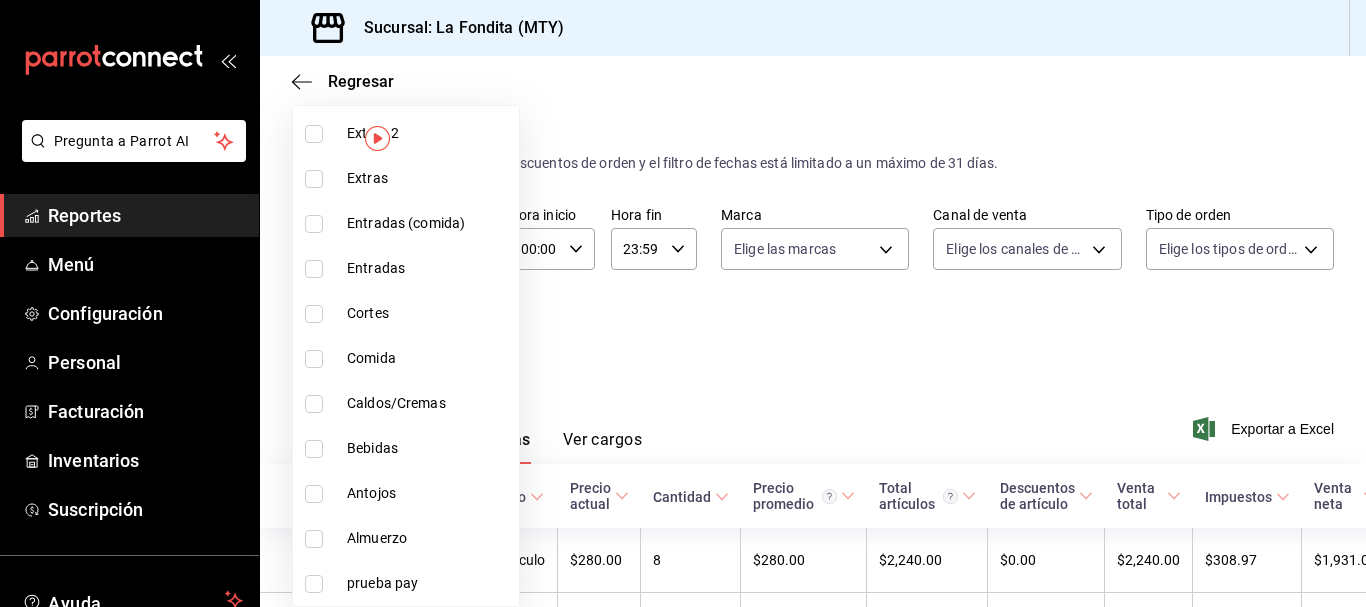 click on "Bebidas" at bounding box center (429, 448) 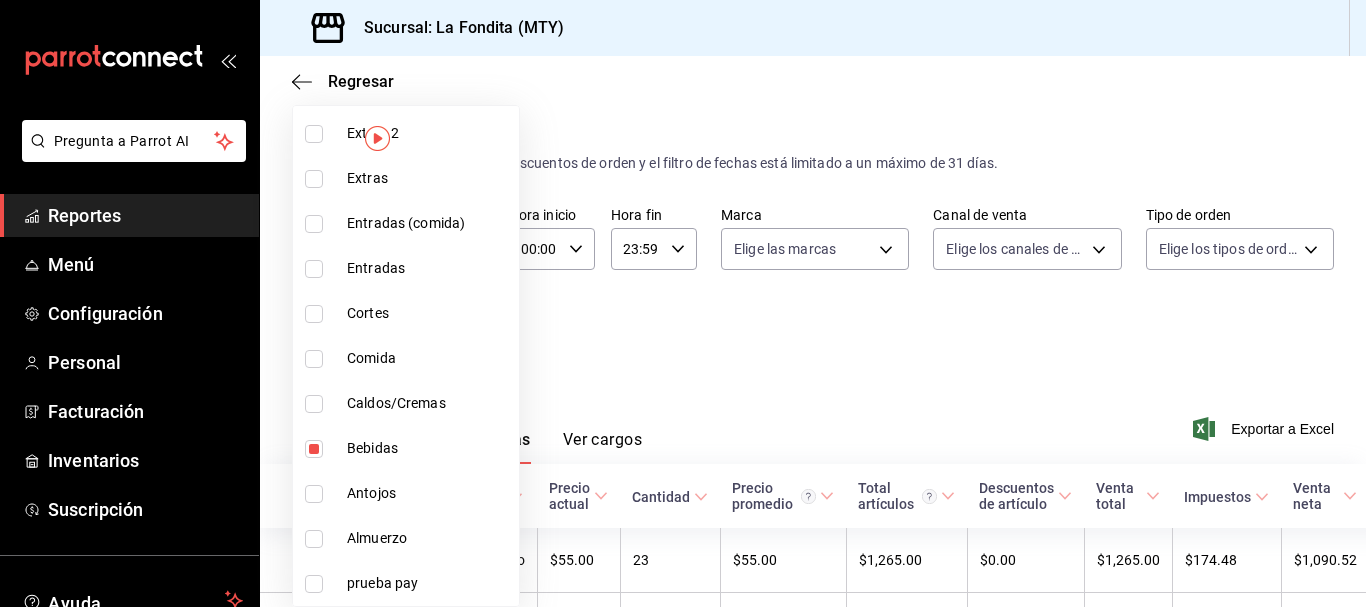 click at bounding box center (683, 303) 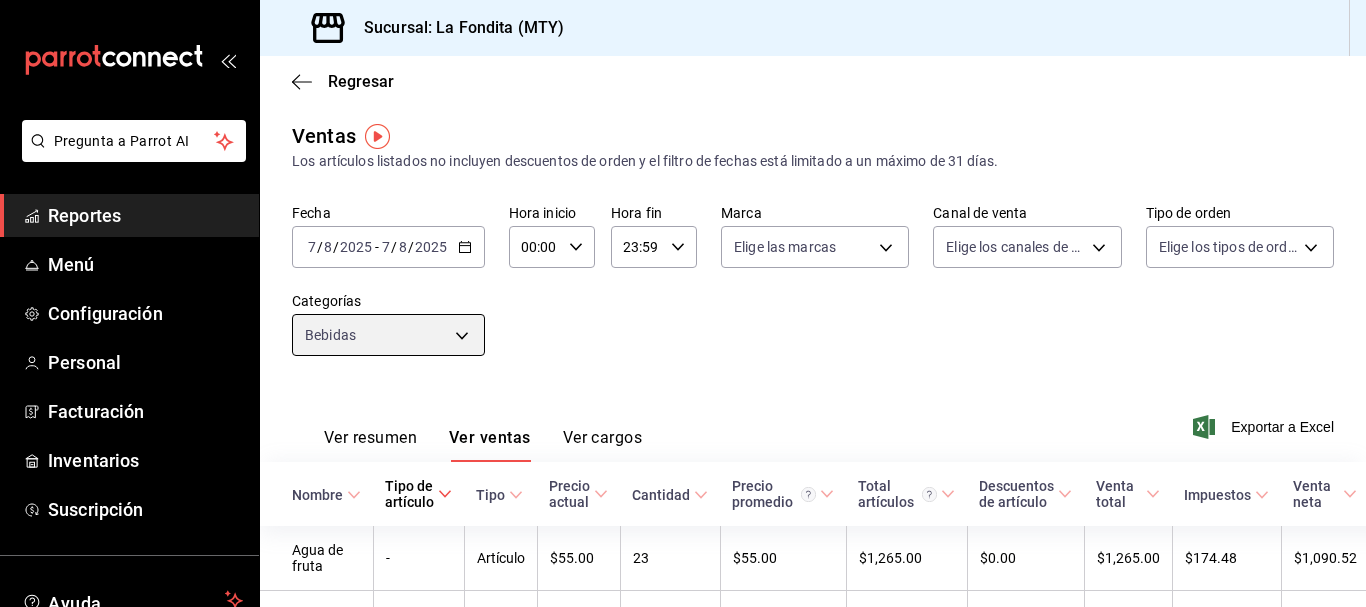 scroll, scrollTop: 0, scrollLeft: 0, axis: both 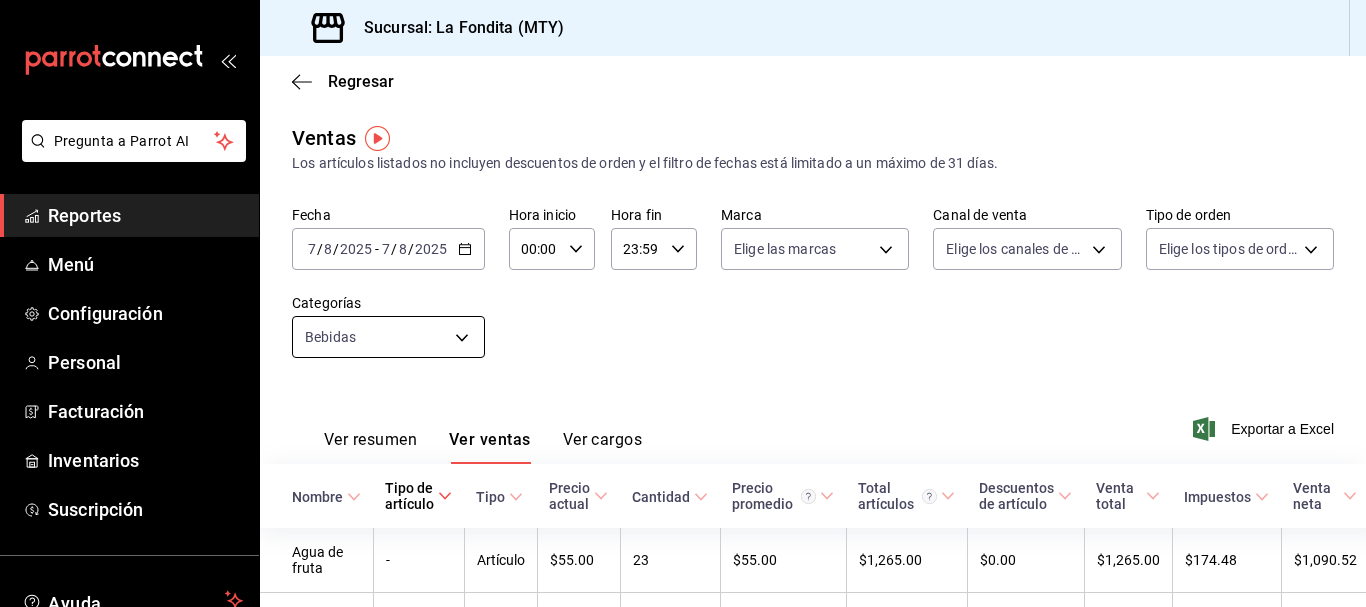 click on "Agua de fruta - Artículo $55.00 23 $55.00 $1,265.00 $0.00 $1,265.00 $174.48 $1,090.52 Refresco - Artículo $25.00 29 $25.00 $725.00 $0.00 $725.00 $100.00 $625.00 Licuado - Artículo $60.00 7 $60.00 $420.00 $0.00" at bounding box center [683, 303] 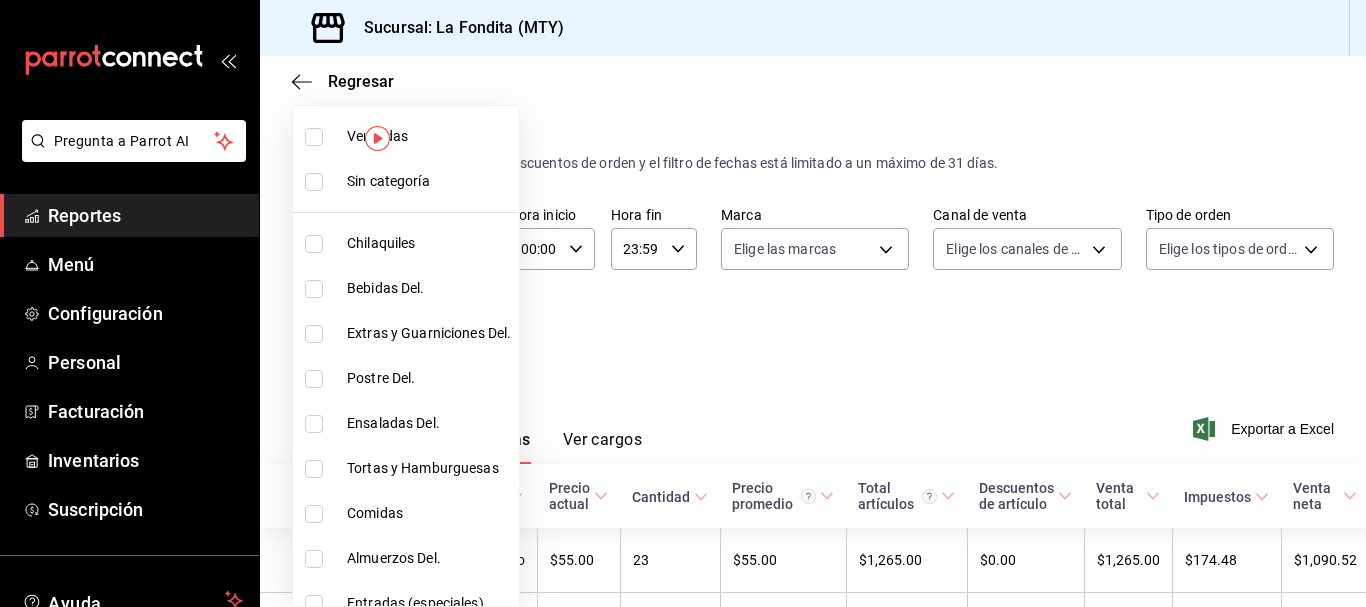 click at bounding box center [683, 303] 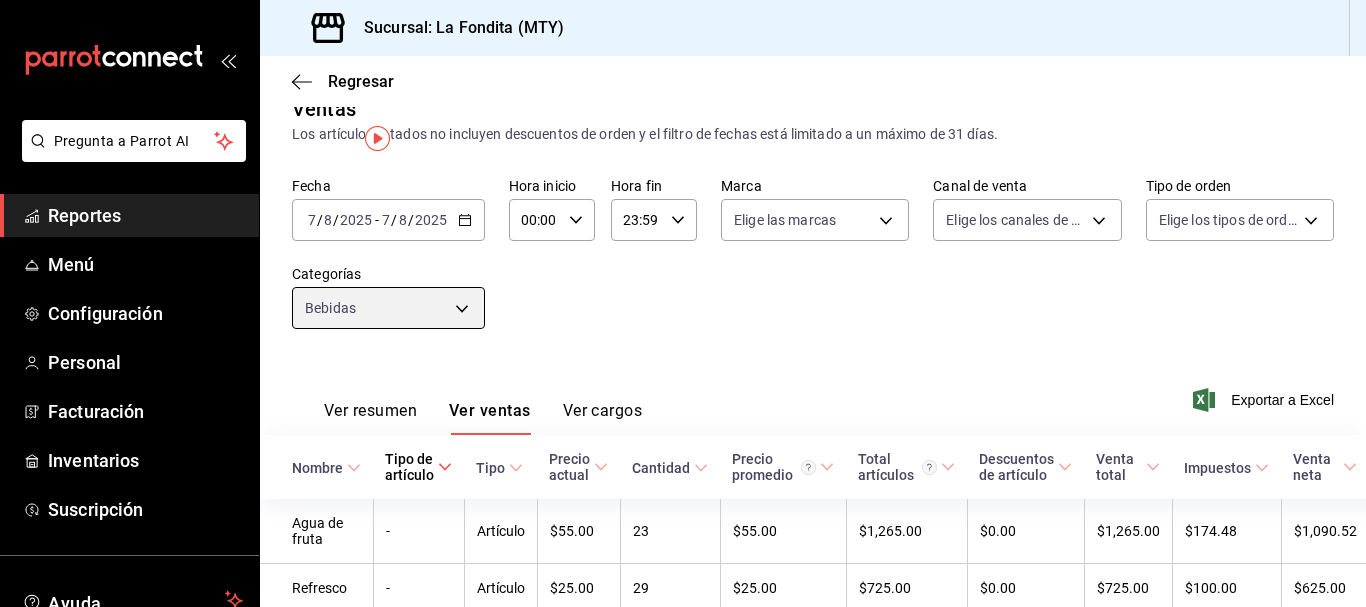 scroll, scrollTop: 0, scrollLeft: 0, axis: both 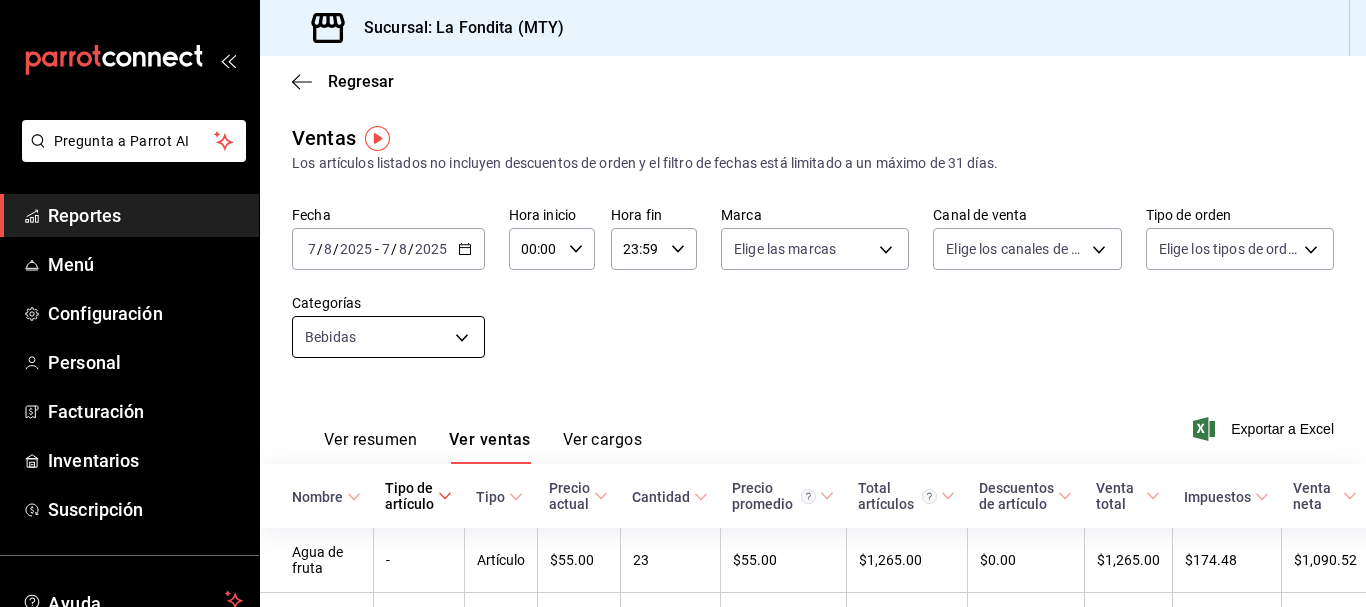 click on "Agua de fruta - Artículo $55.00 23 $55.00 $1,265.00 $0.00 $1,265.00 $174.48 $1,090.52 Refresco - Artículo $25.00 29 $25.00 $725.00 $0.00 $725.00 $100.00 $625.00 Licuado - Artículo $60.00 7 $60.00 $420.00 $0.00" at bounding box center [683, 303] 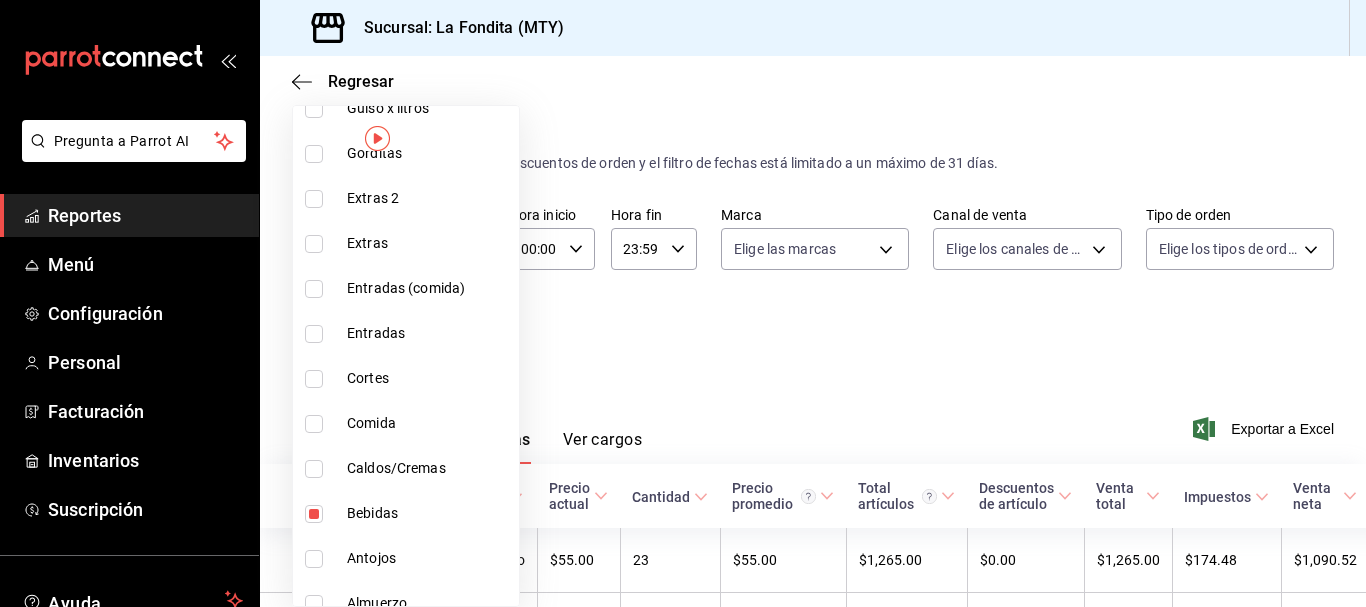 scroll, scrollTop: 1100, scrollLeft: 0, axis: vertical 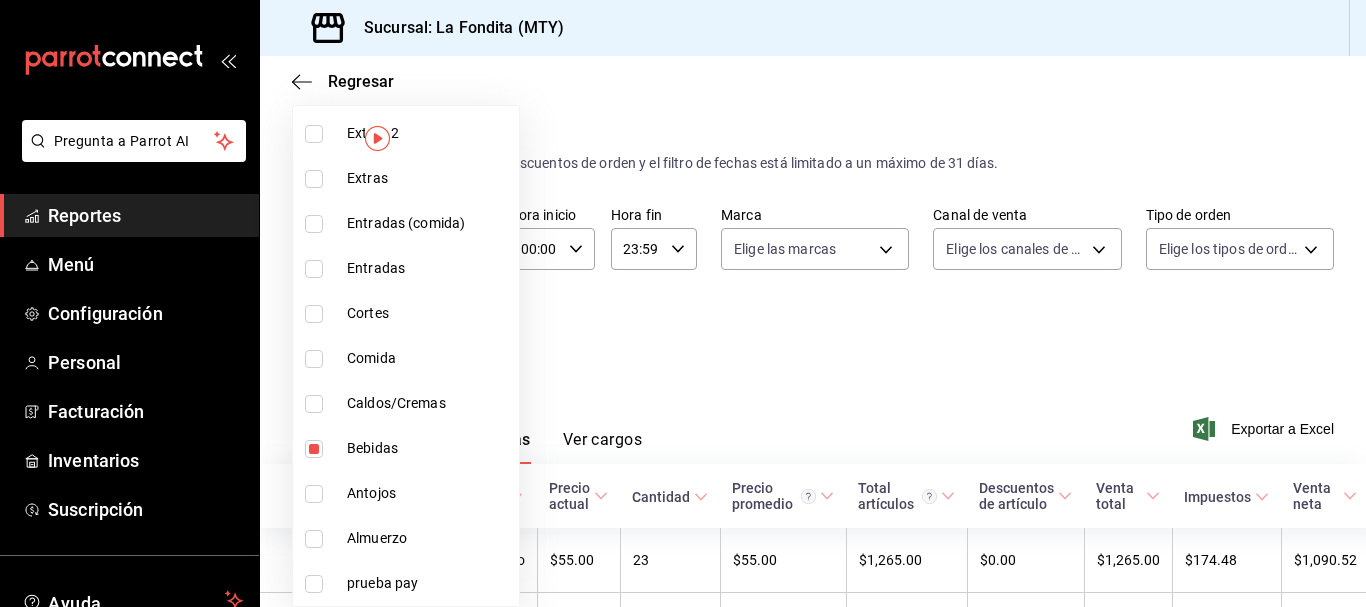 drag, startPoint x: 312, startPoint y: 532, endPoint x: 335, endPoint y: 446, distance: 89.02247 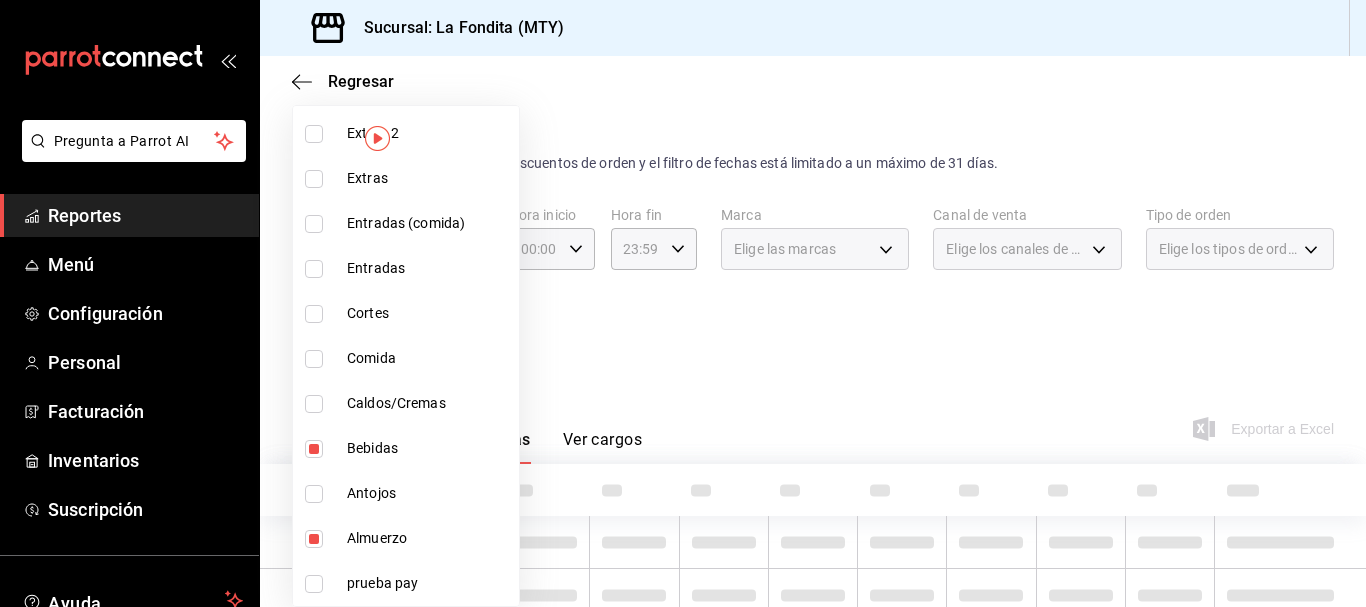 click at bounding box center [314, 449] 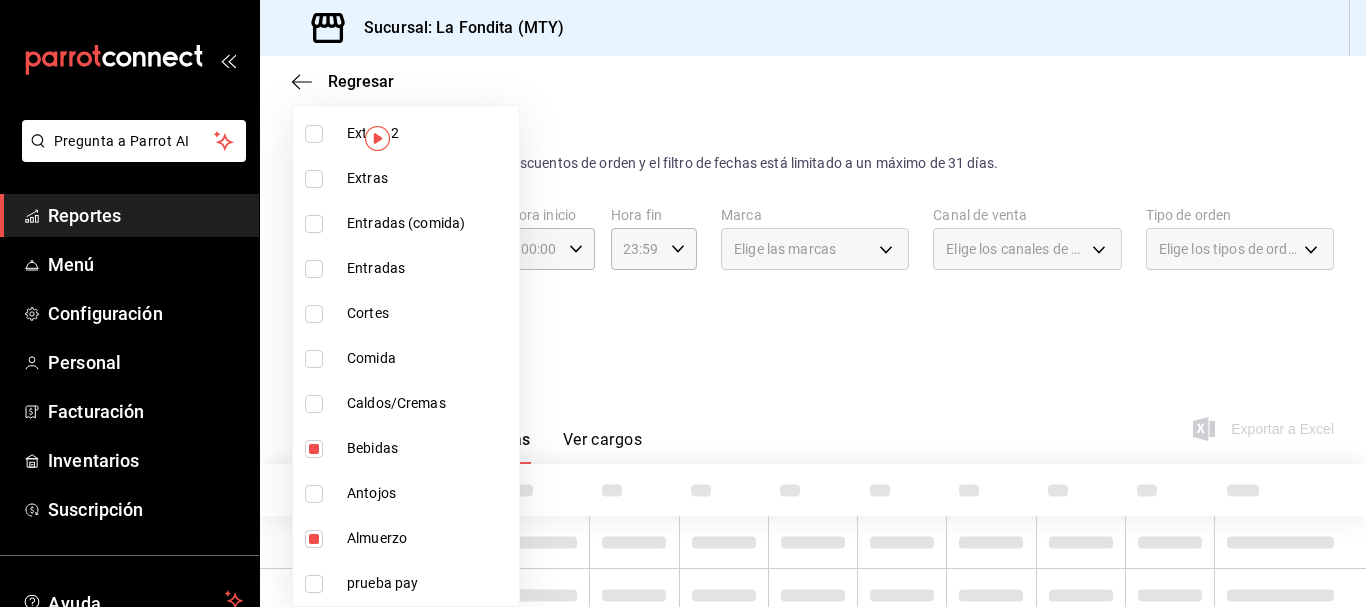 type on "98cc0896-c6d5-41fb-bb6f-ea62f1377fb3" 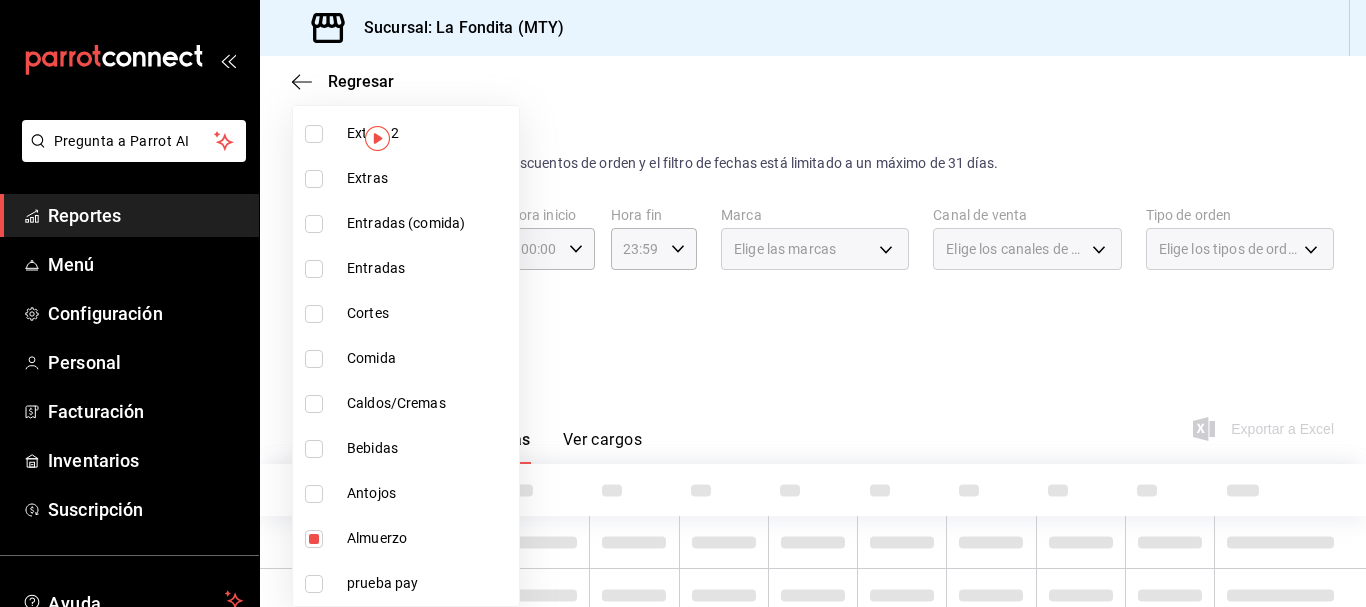 drag, startPoint x: 773, startPoint y: 369, endPoint x: 745, endPoint y: 382, distance: 30.870699 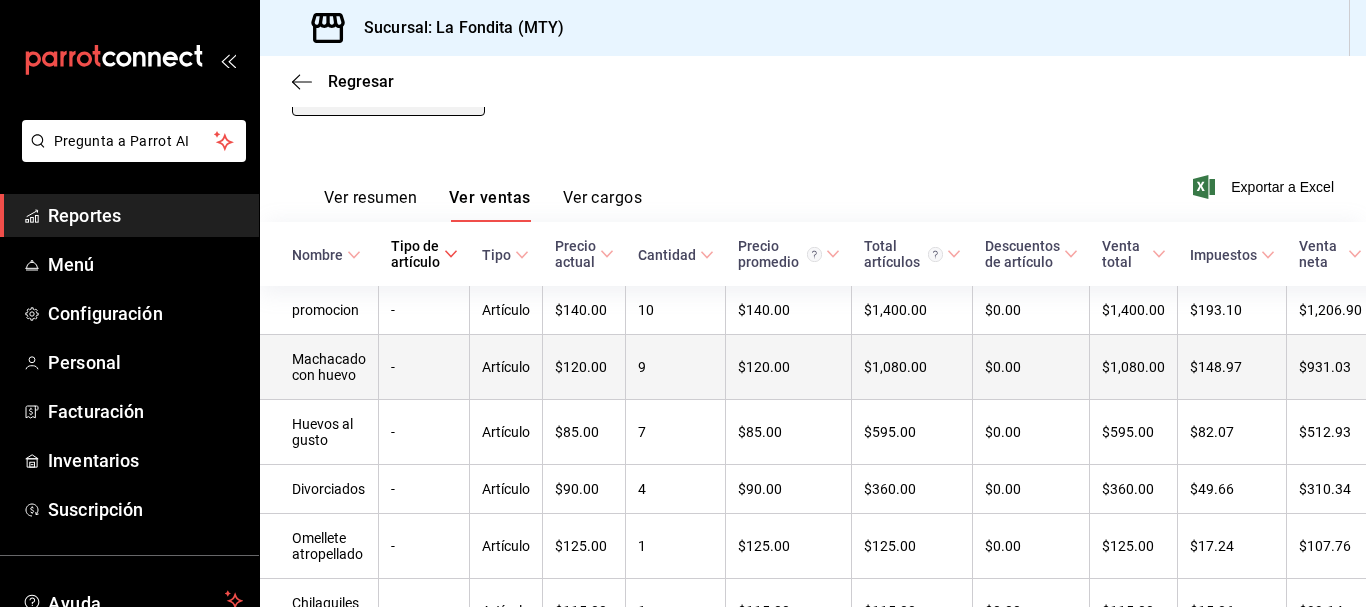 scroll, scrollTop: 233, scrollLeft: 0, axis: vertical 